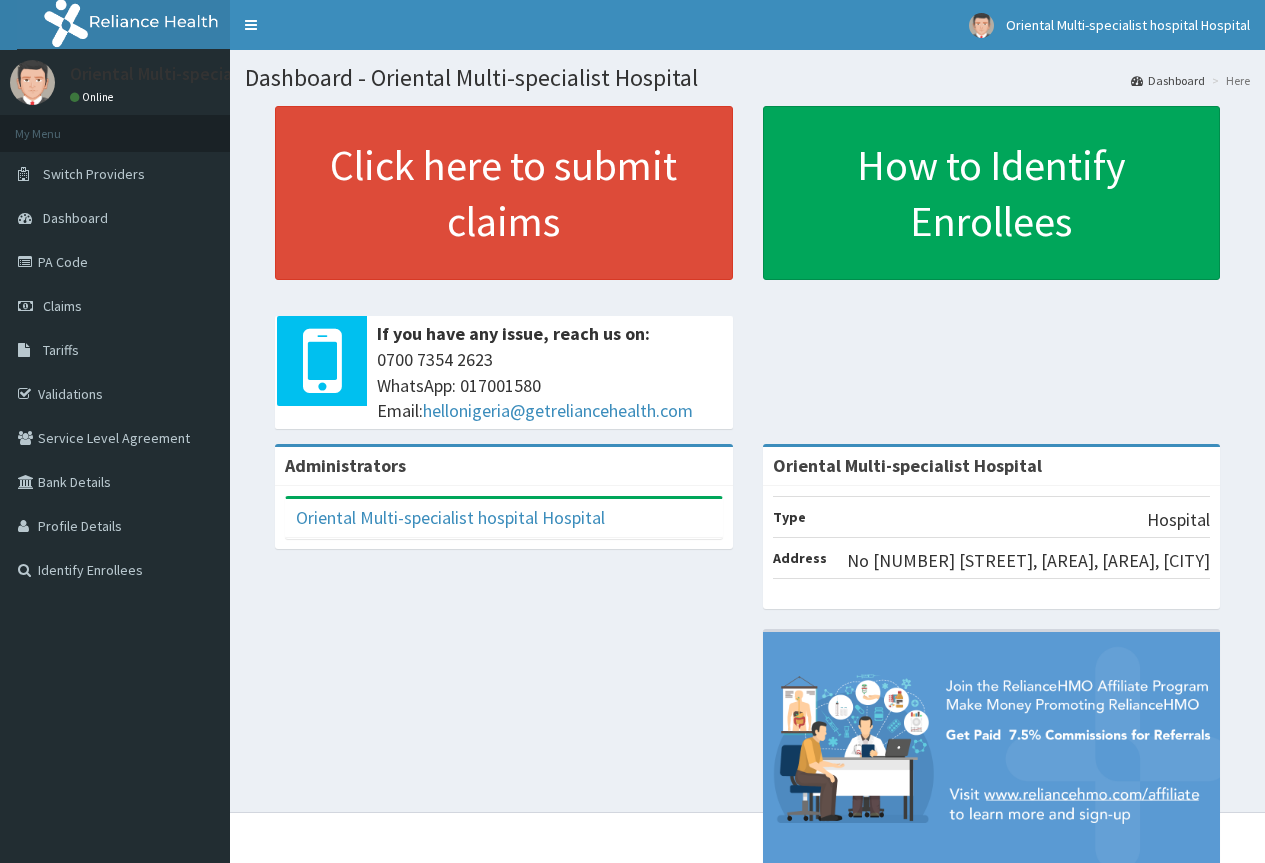 scroll, scrollTop: 0, scrollLeft: 0, axis: both 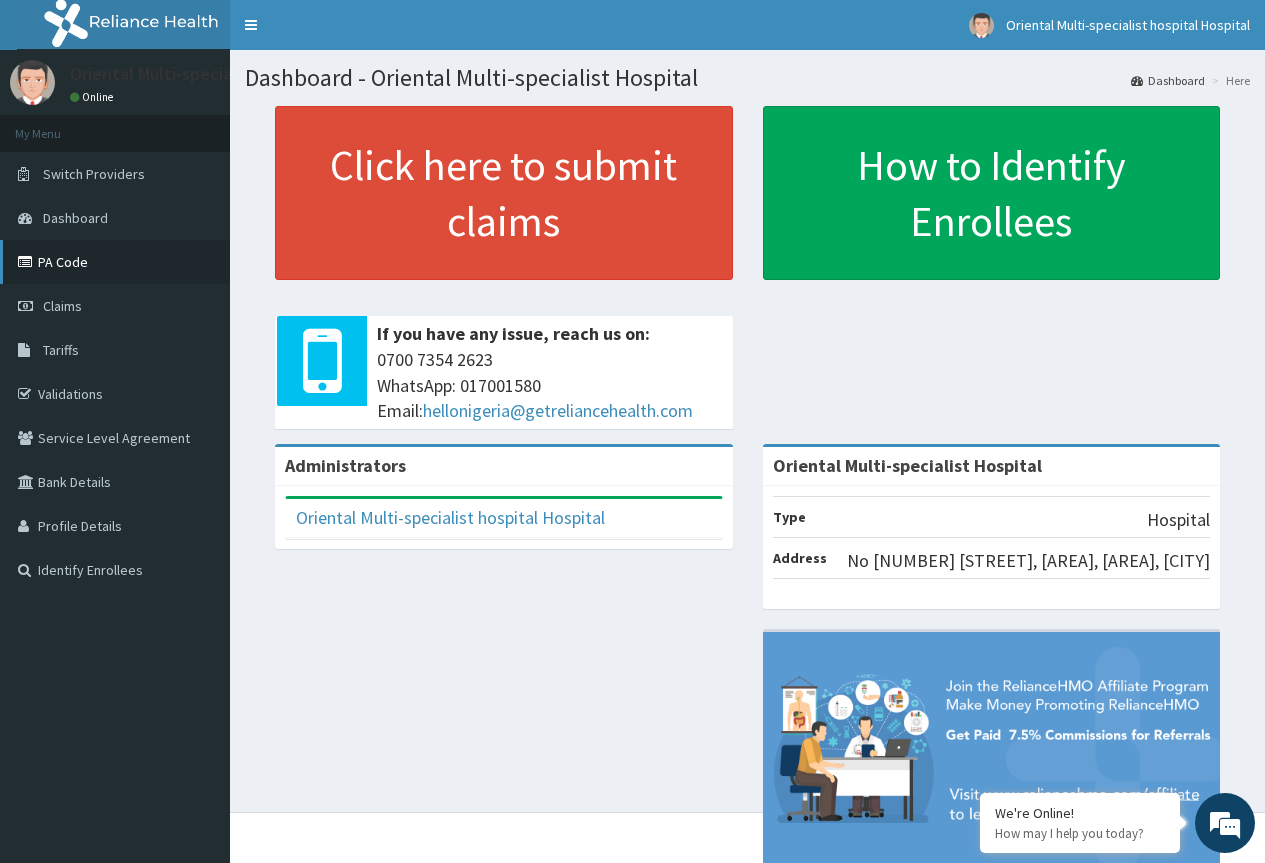 click on "PA Code" at bounding box center [115, 262] 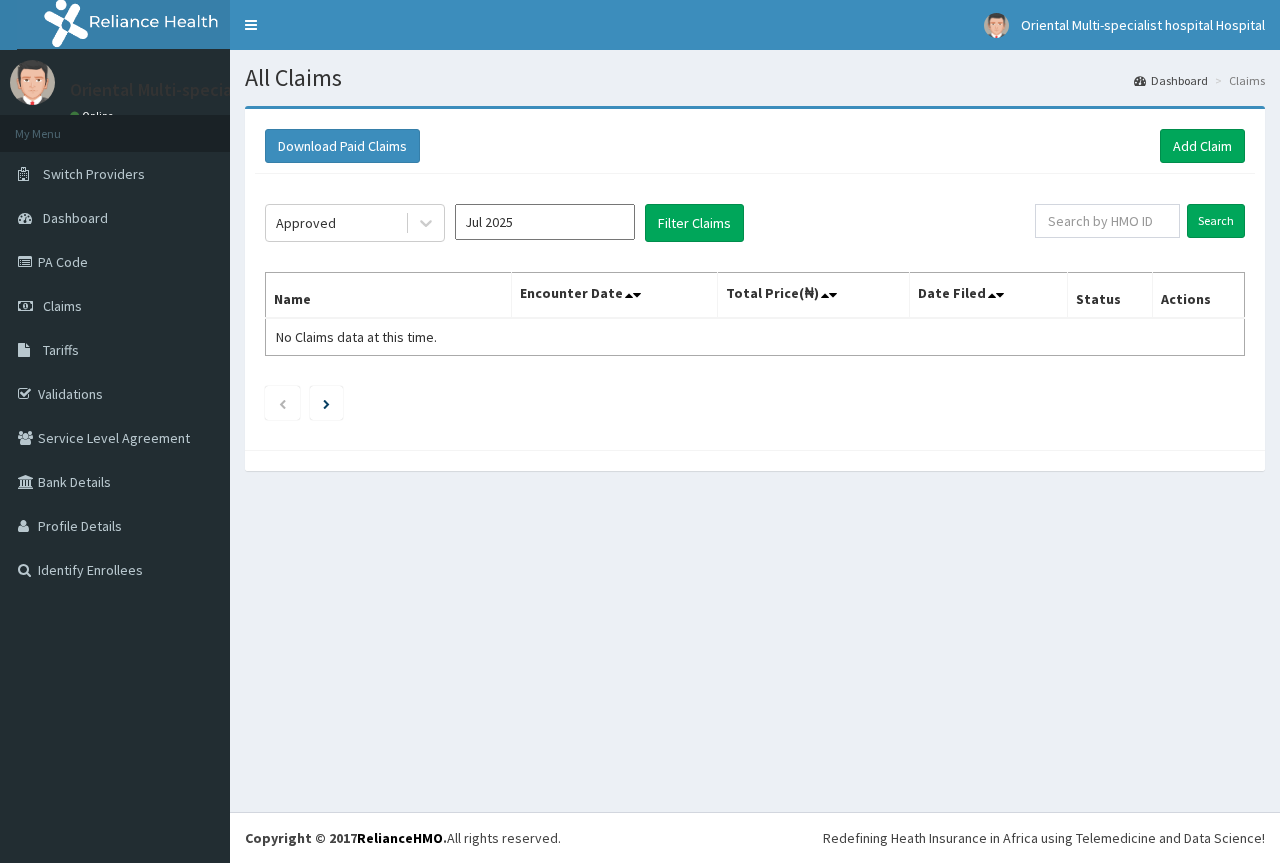 scroll, scrollTop: 0, scrollLeft: 0, axis: both 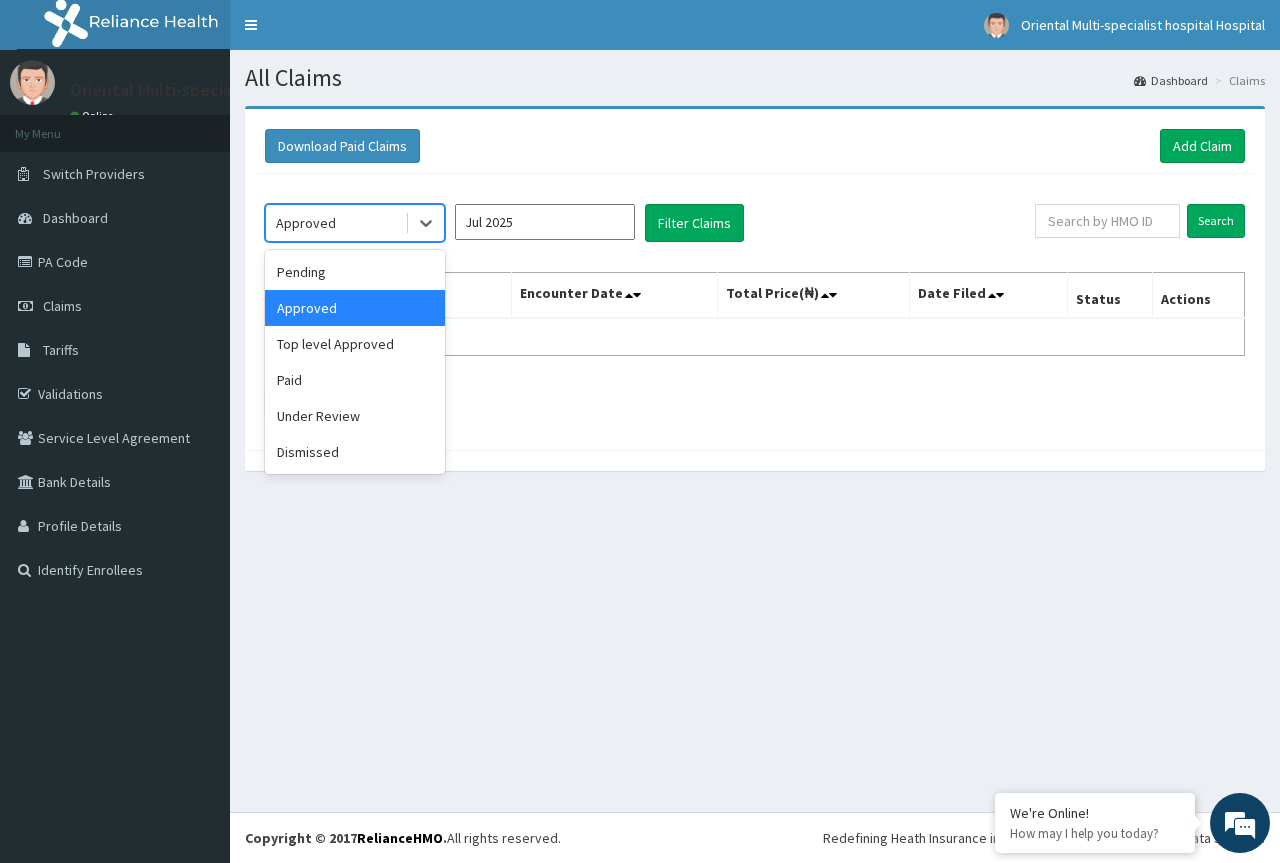 click on "Approved" at bounding box center [335, 223] 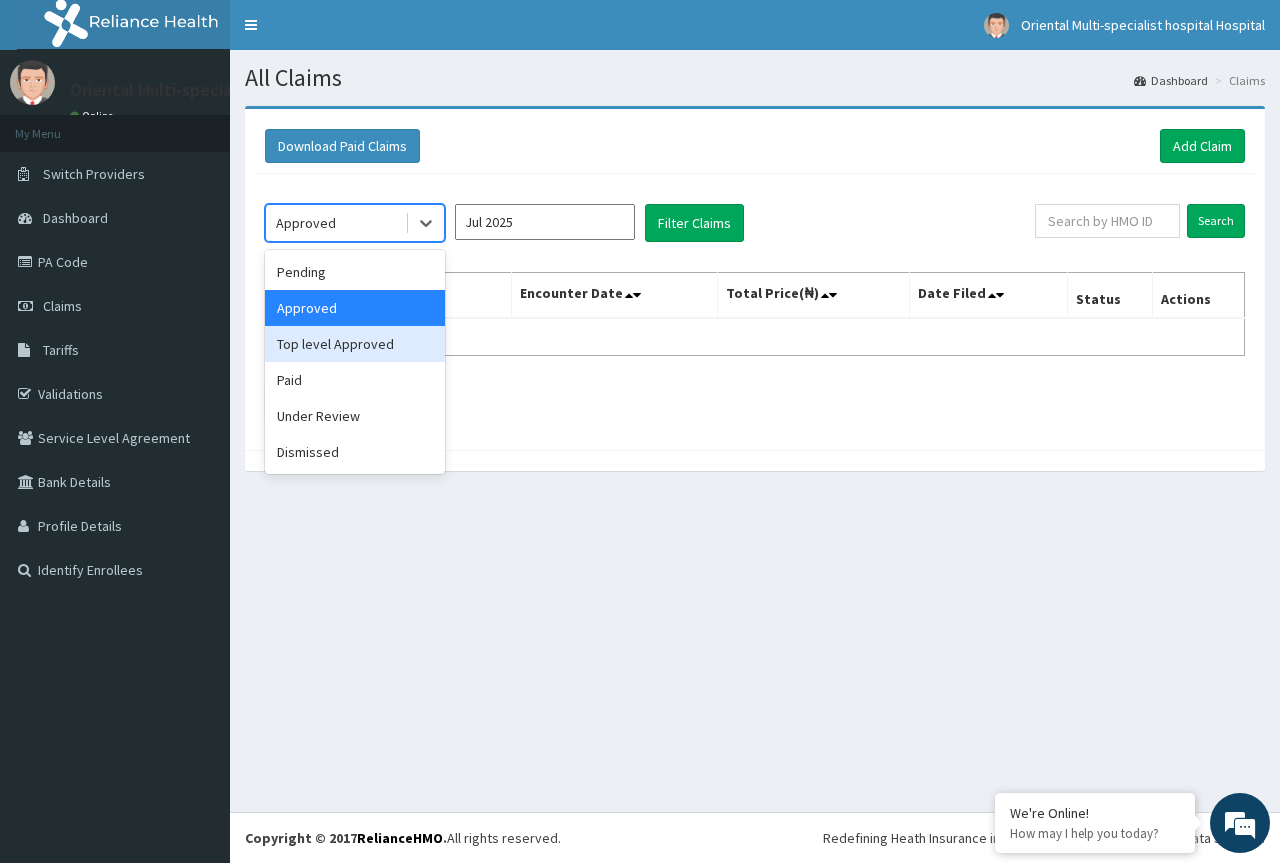 click on "Top level Approved" at bounding box center [355, 344] 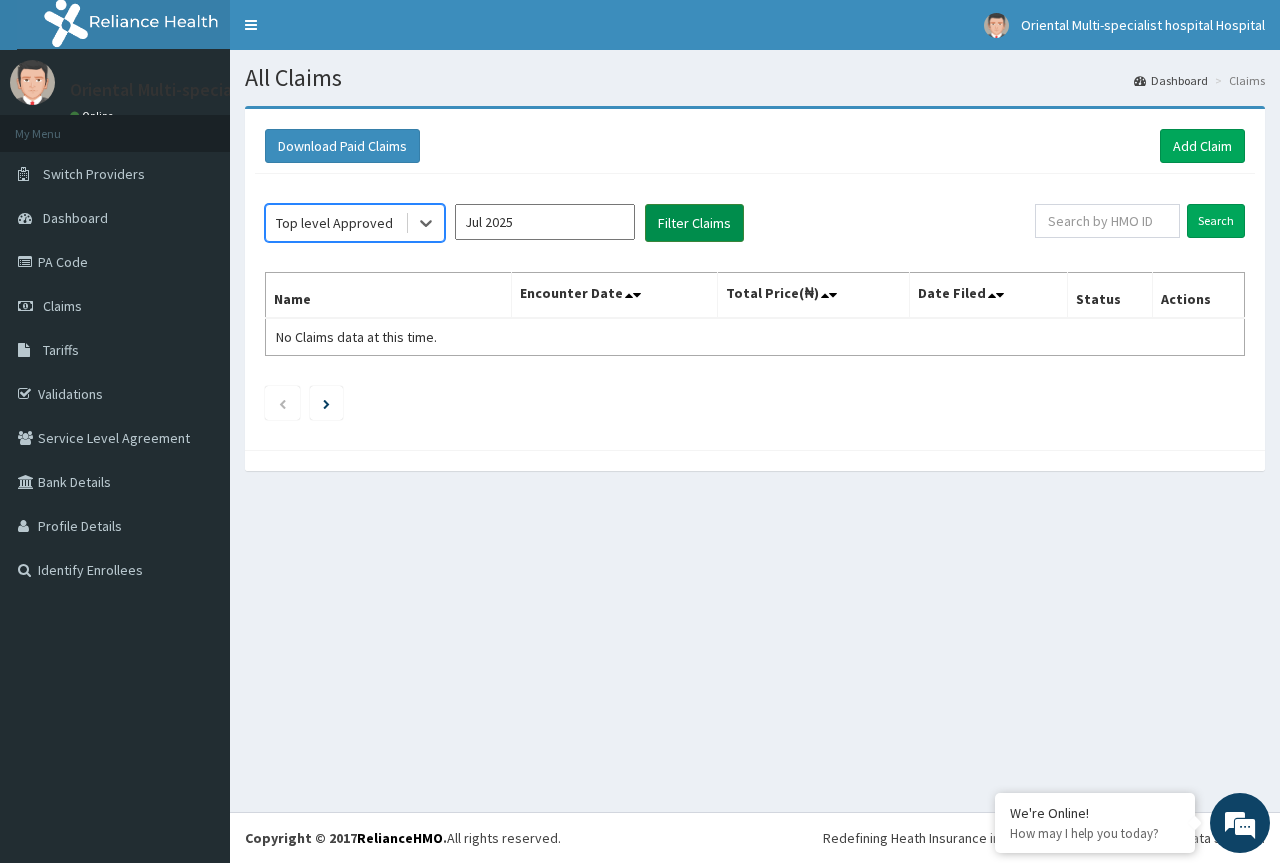 click on "Filter Claims" at bounding box center (694, 223) 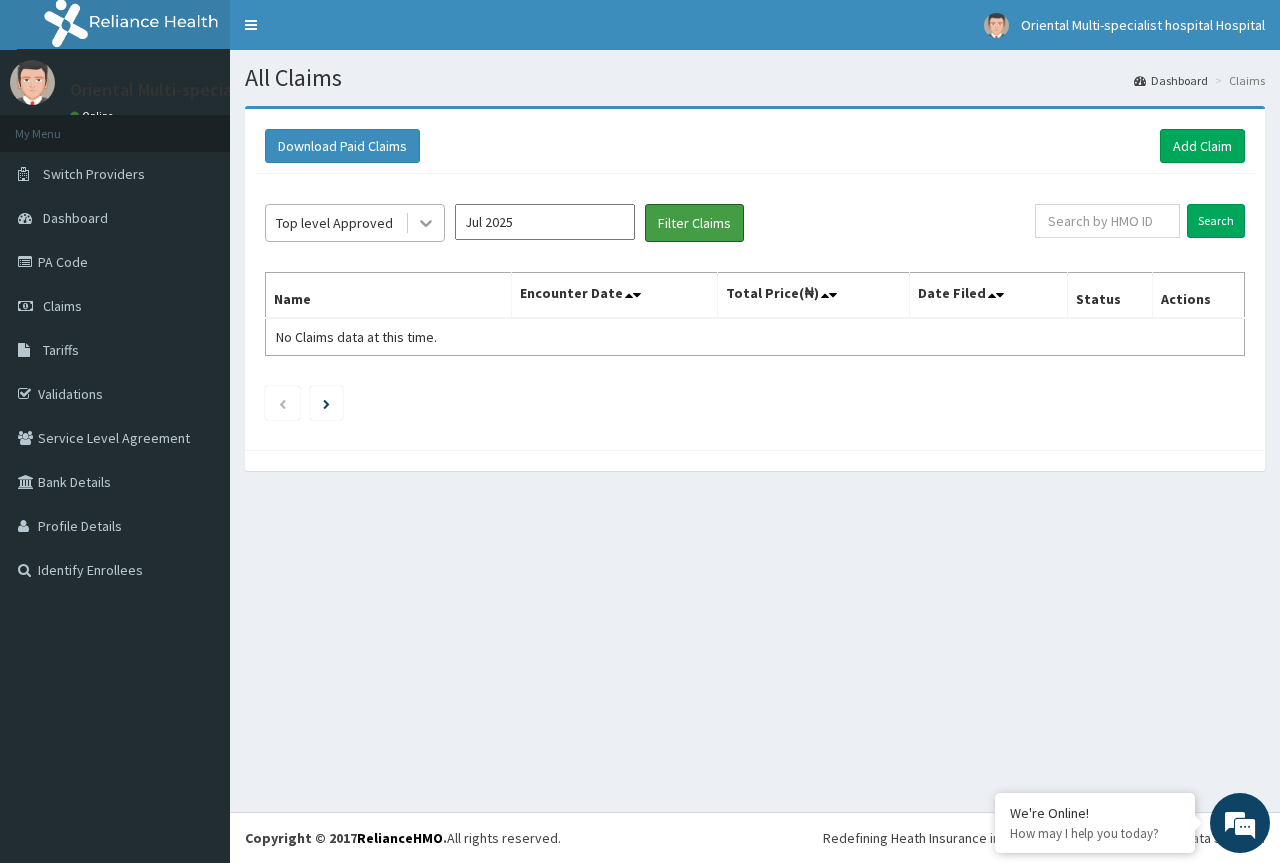 scroll, scrollTop: 0, scrollLeft: 0, axis: both 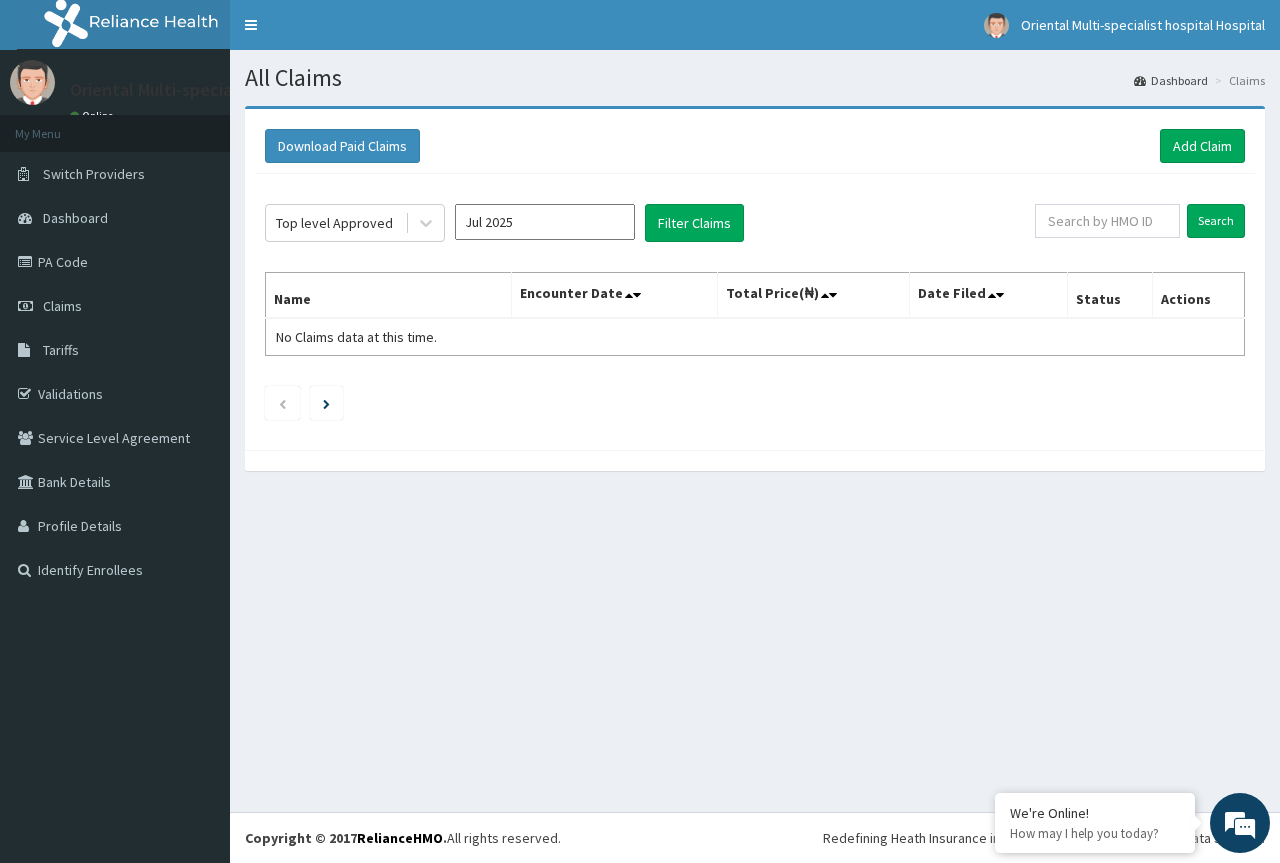 click on "Jul 2025" at bounding box center [545, 222] 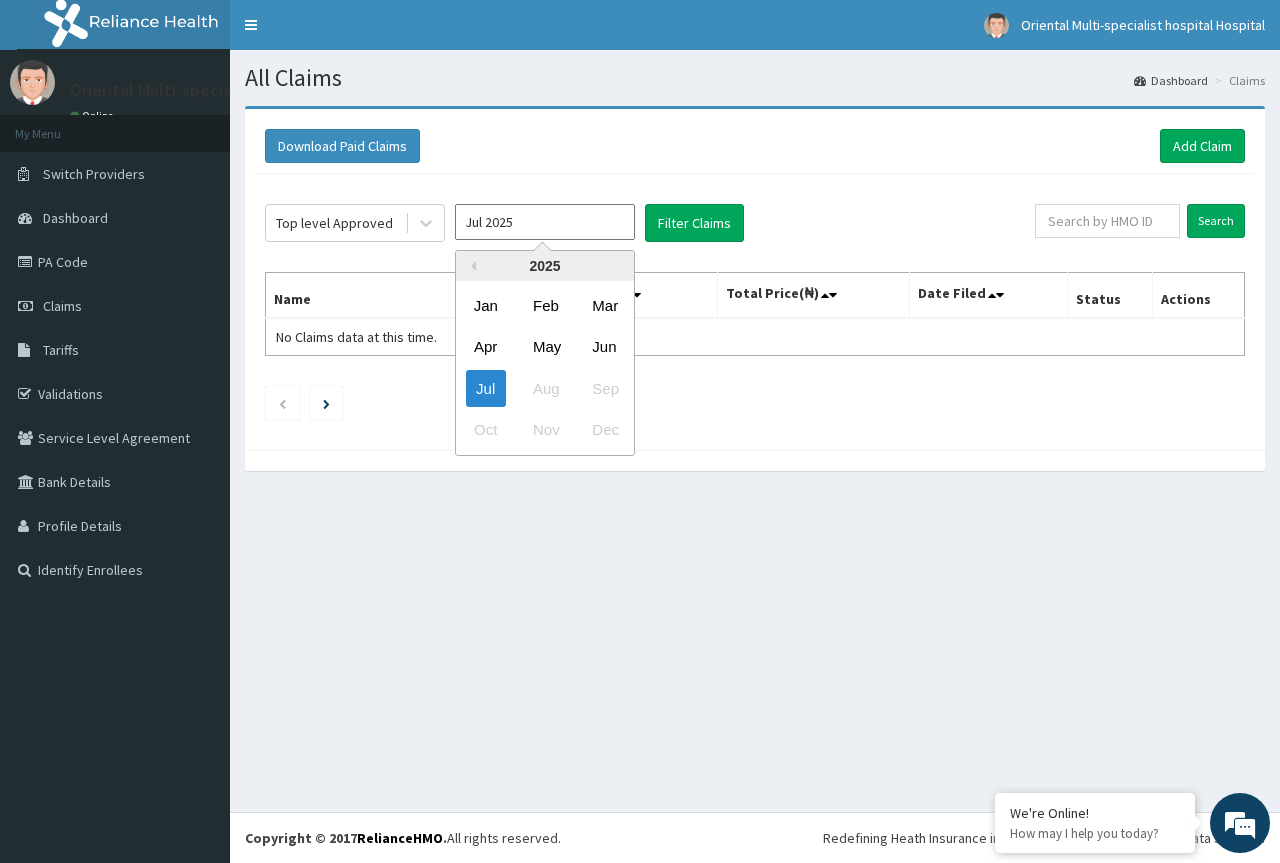 click on "Jul 2025" at bounding box center (545, 222) 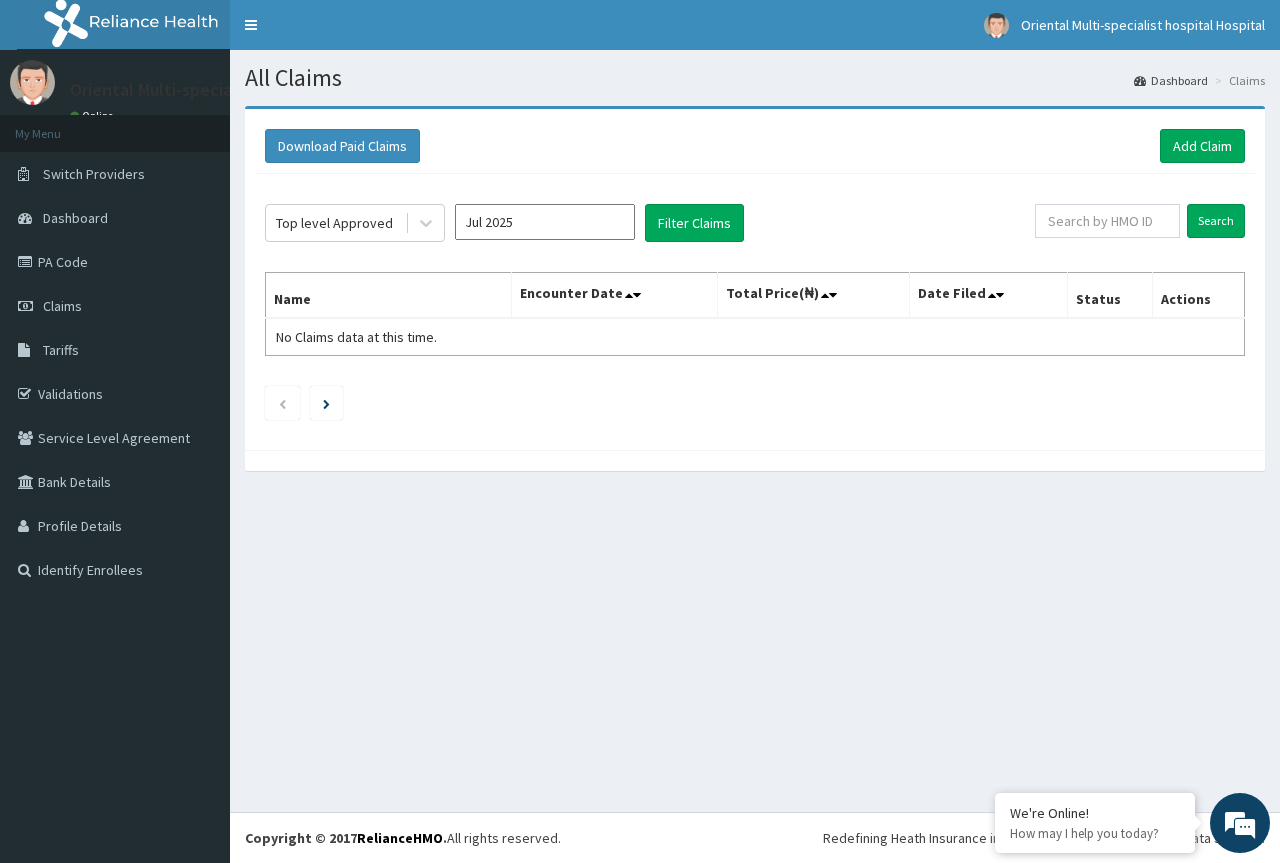 click on "Jul 2025" at bounding box center [545, 222] 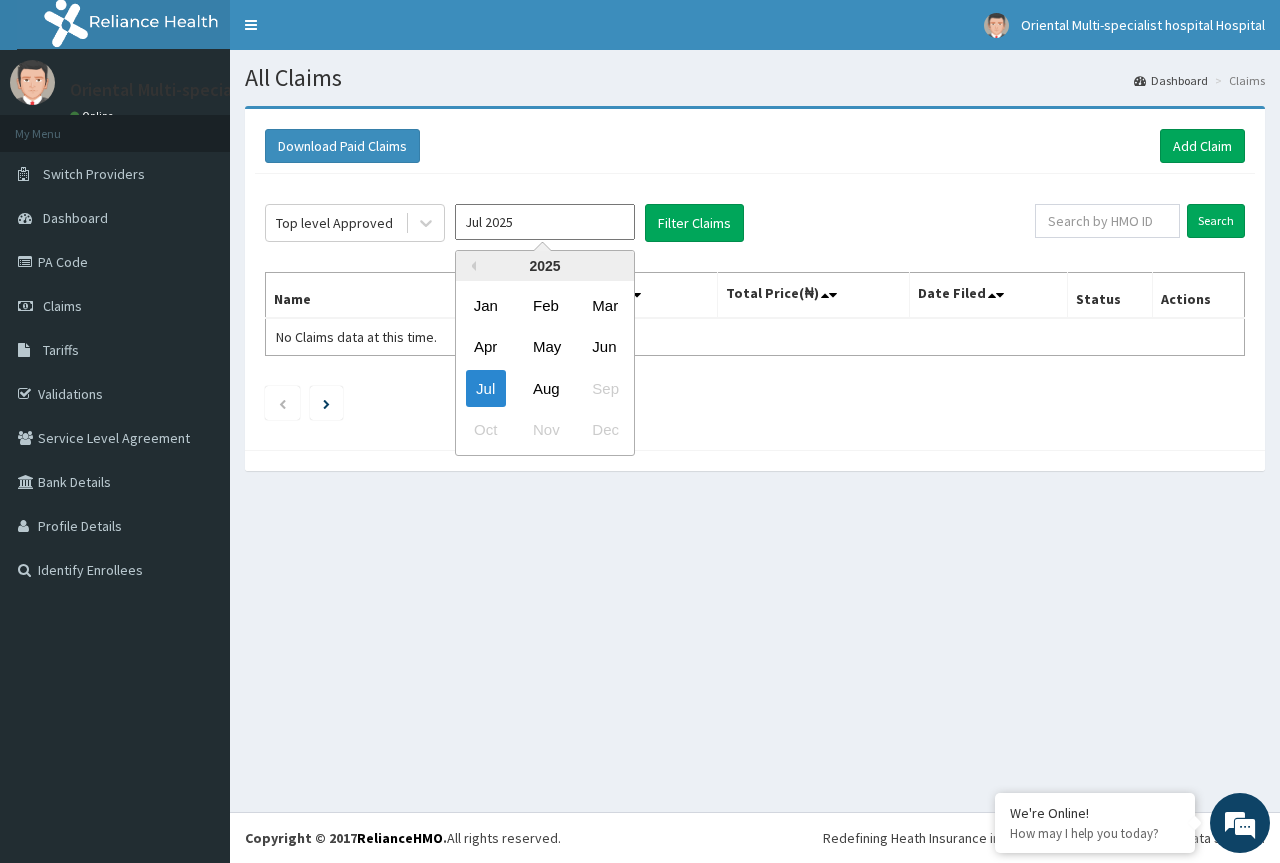 type on "Jun 2025" 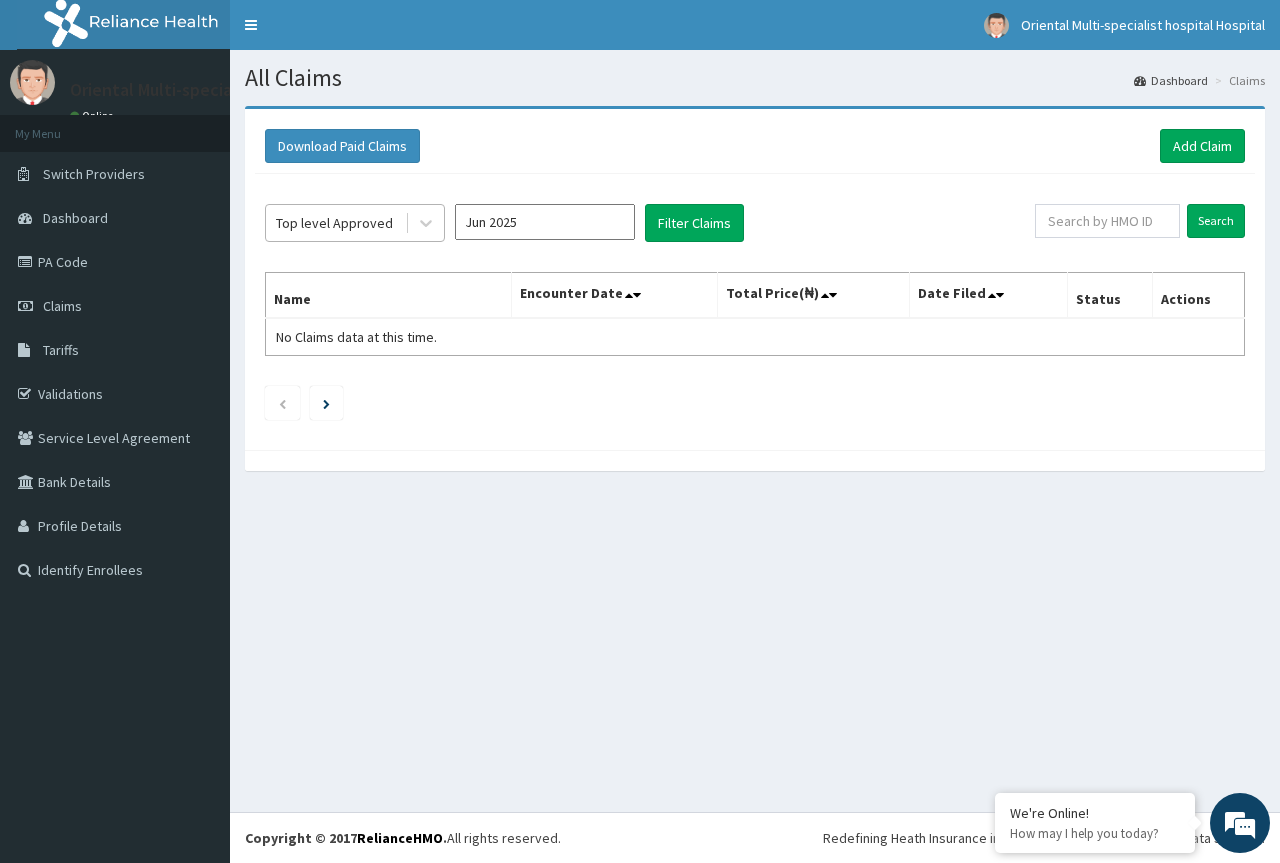 click on "Top level Approved" at bounding box center (334, 223) 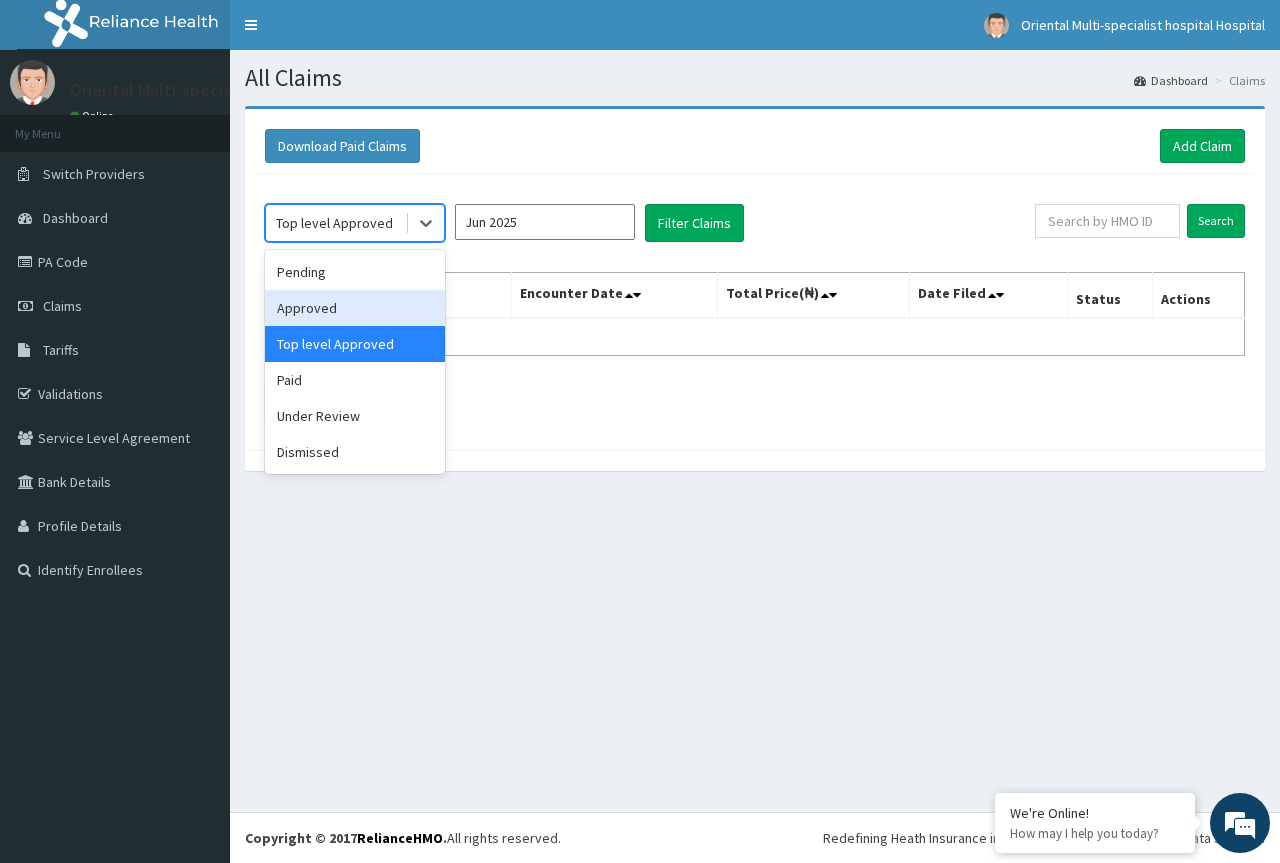 click on "Approved" at bounding box center [355, 308] 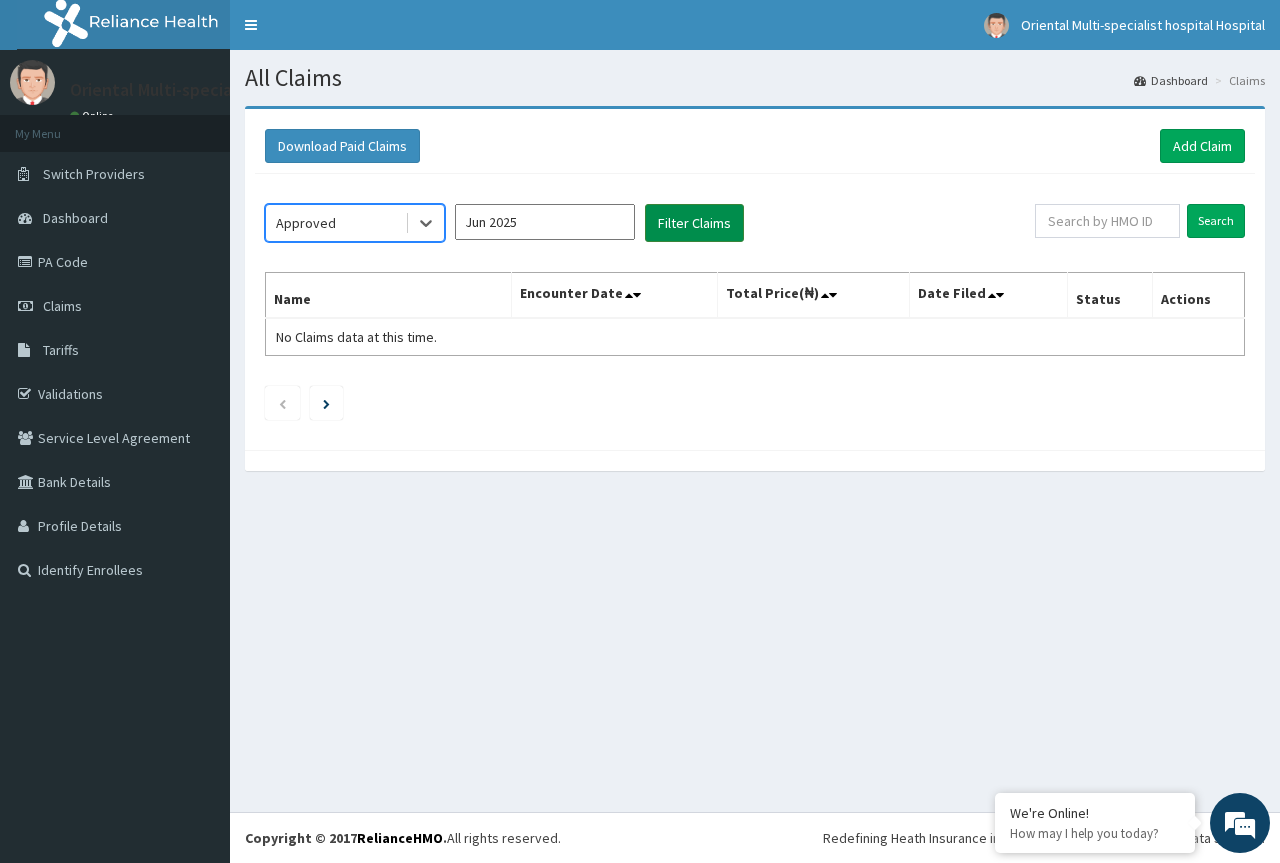 drag, startPoint x: 721, startPoint y: 232, endPoint x: 707, endPoint y: 232, distance: 14 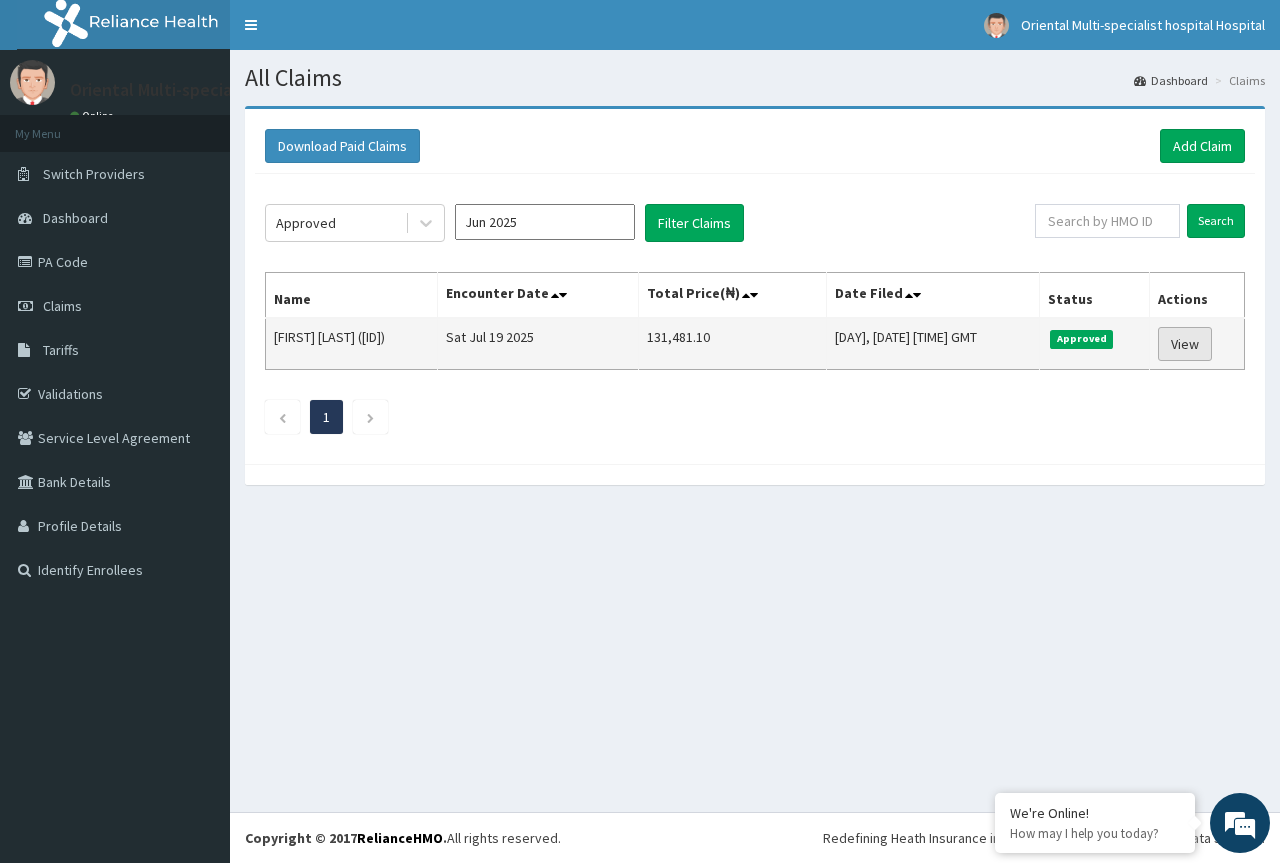 click on "View" at bounding box center (1185, 344) 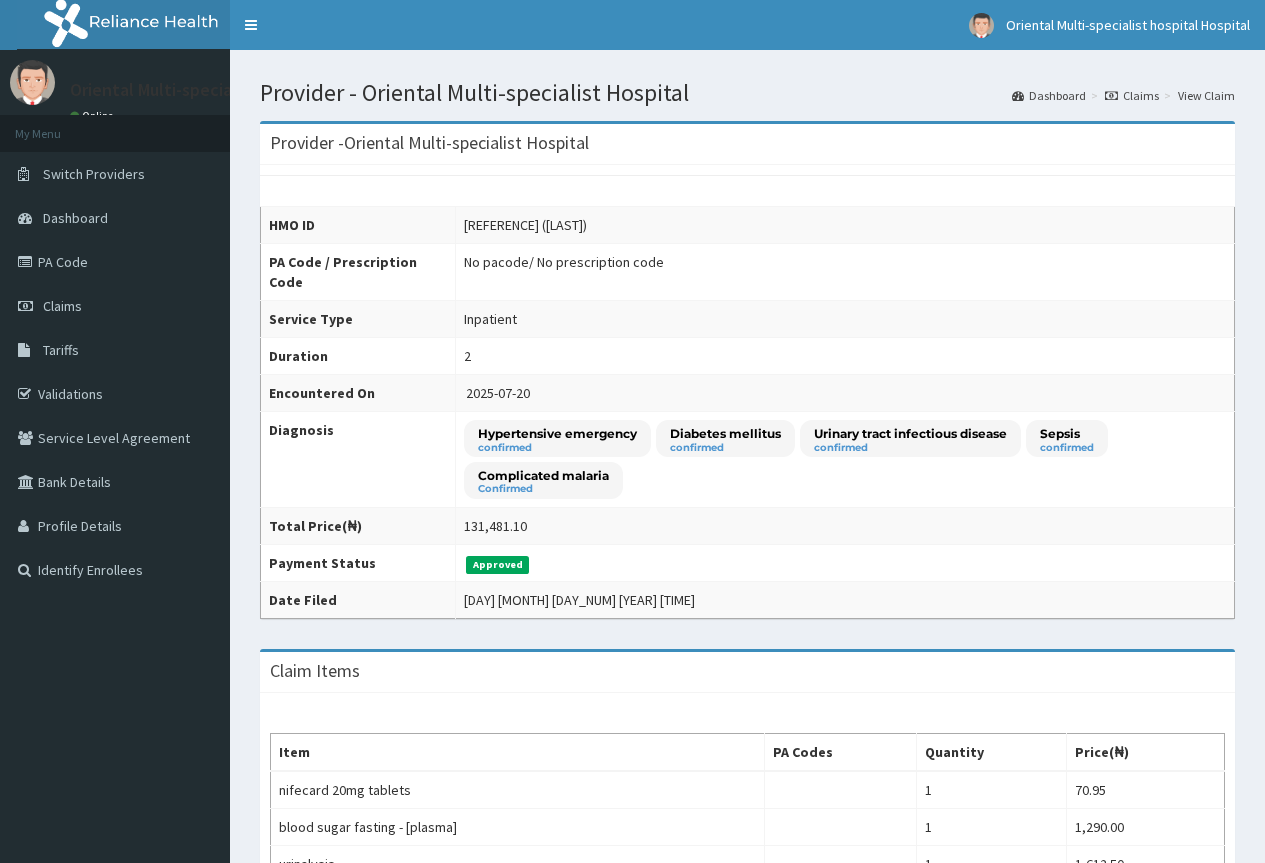 scroll, scrollTop: 0, scrollLeft: 0, axis: both 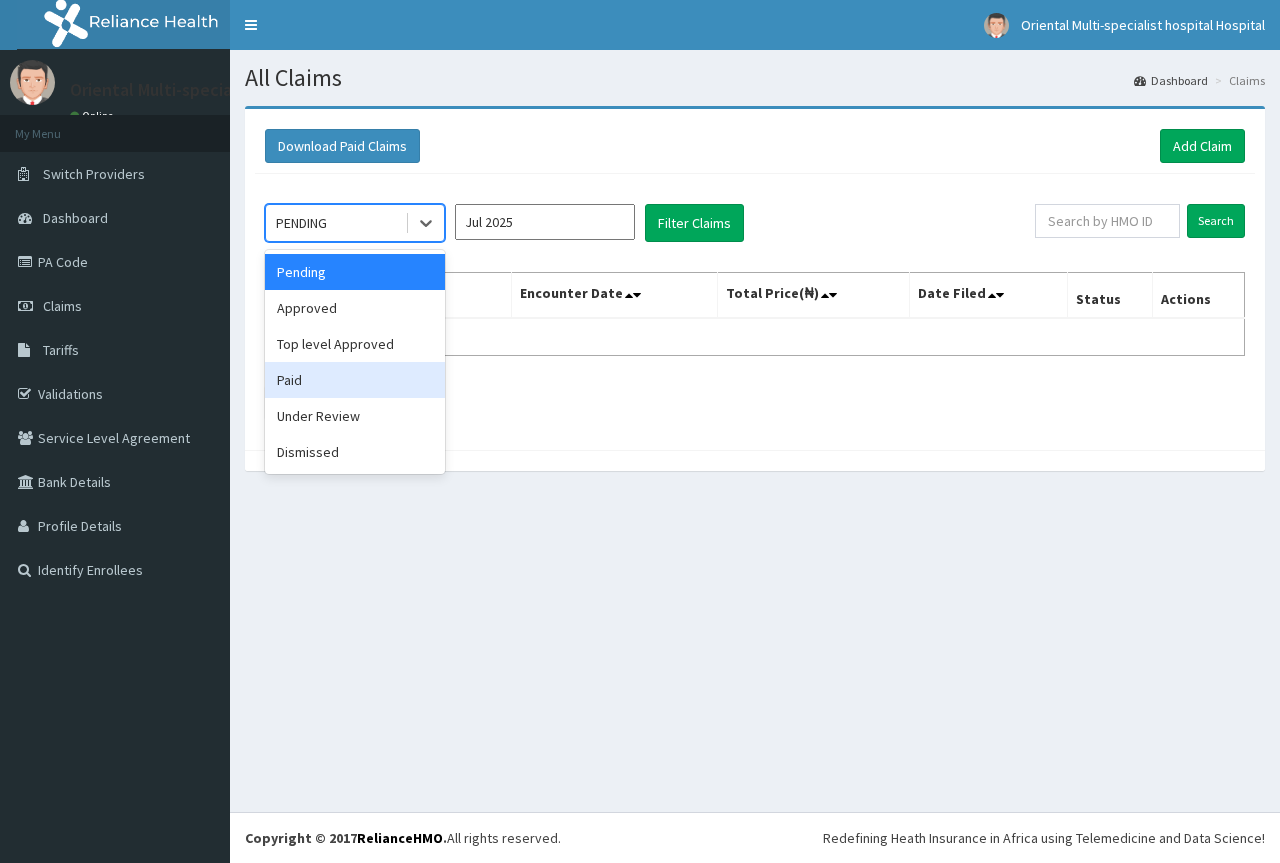 click on "Paid" at bounding box center [355, 380] 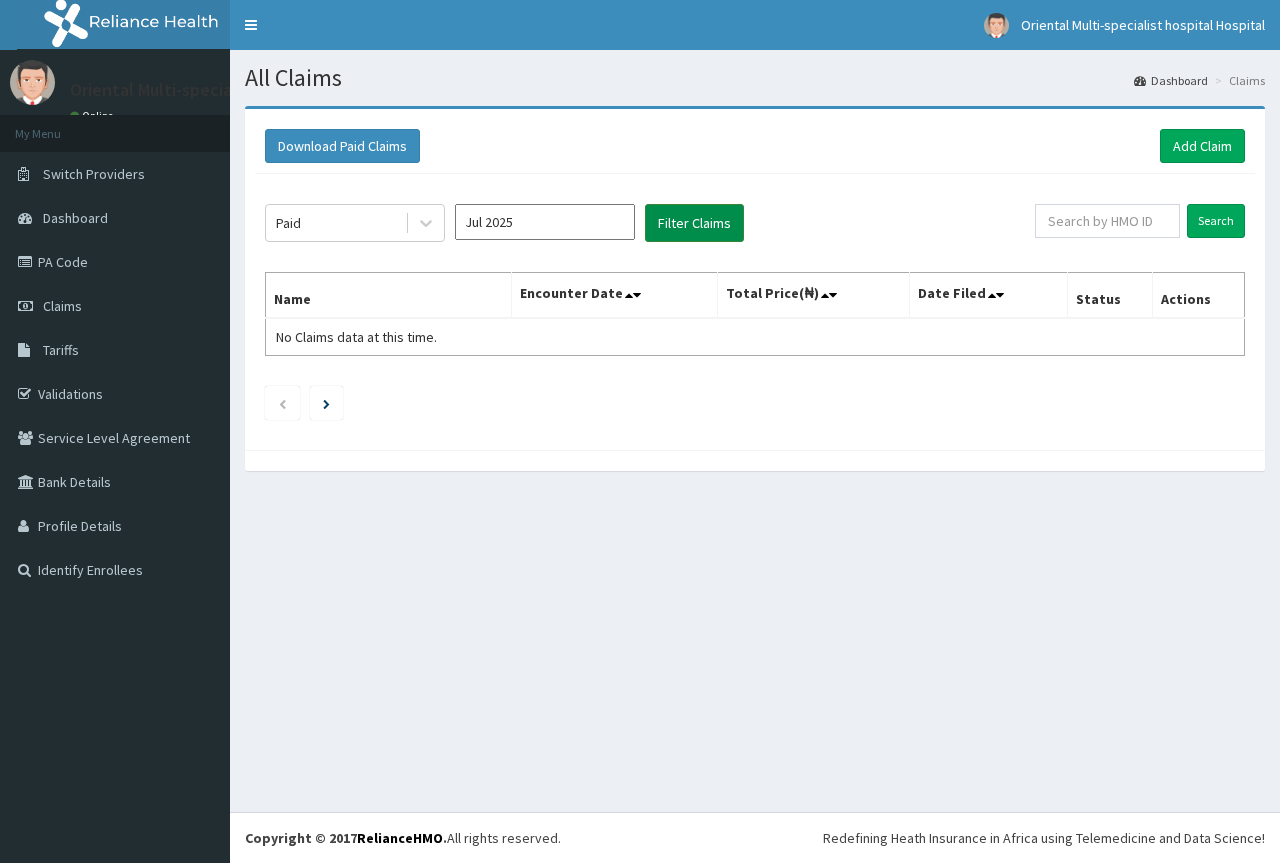 click on "Filter Claims" at bounding box center (694, 223) 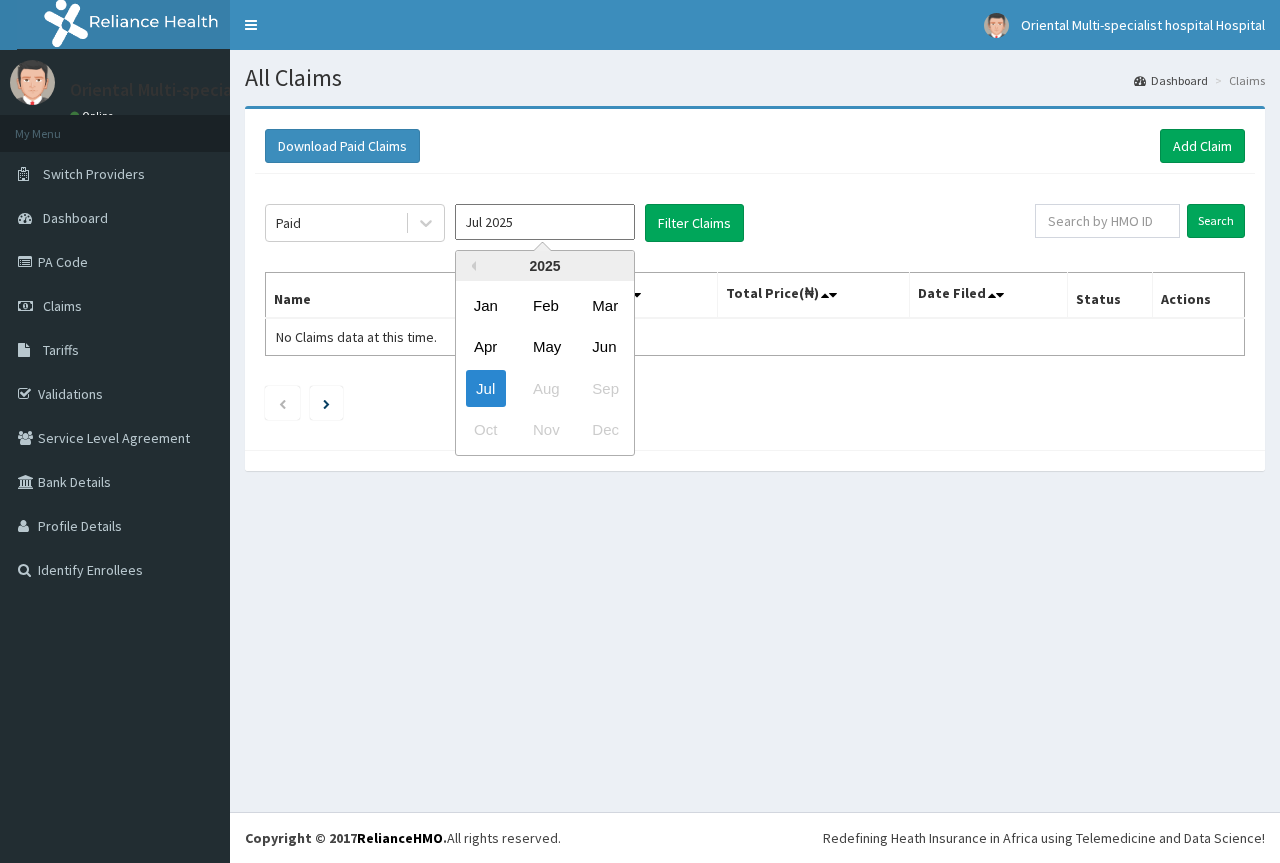 click on "Jul 2025" at bounding box center (545, 222) 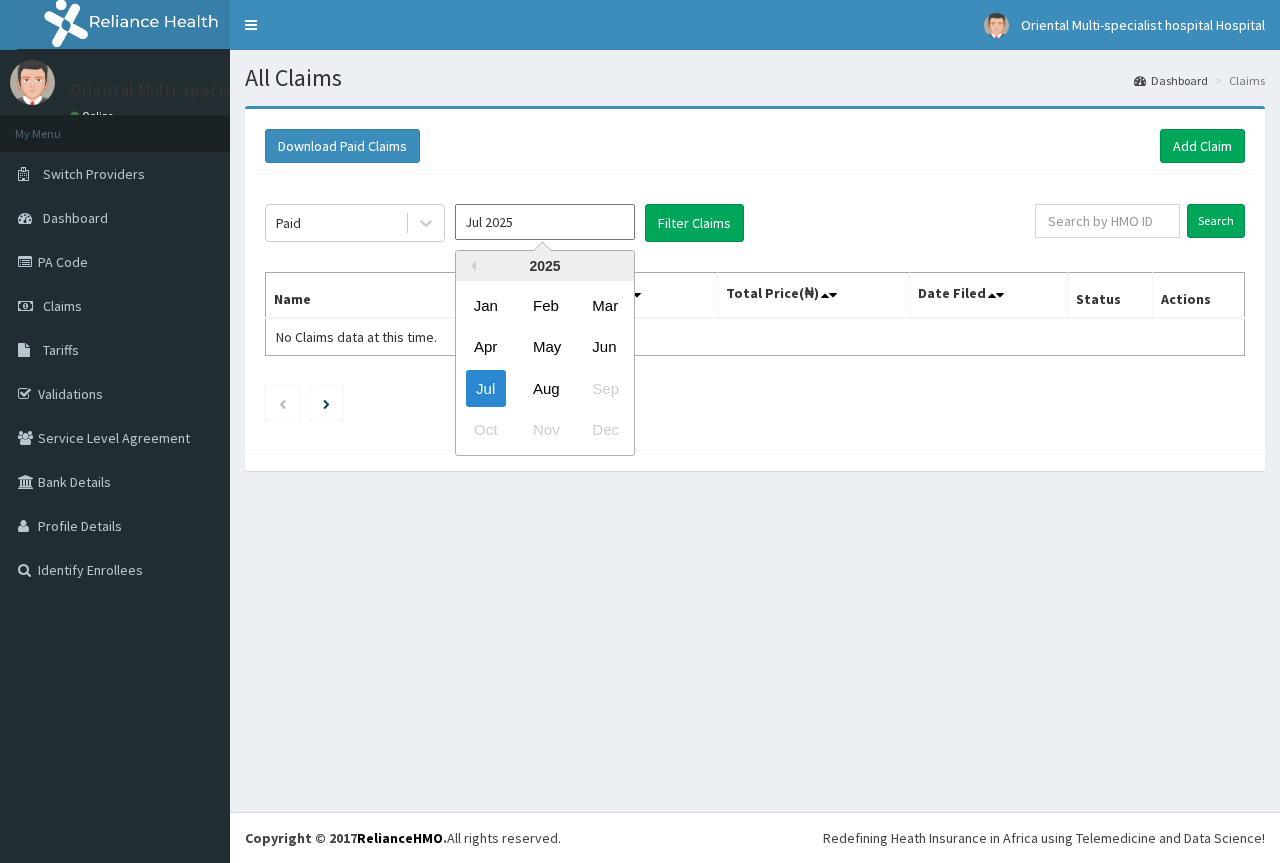 type on "Jun 2025" 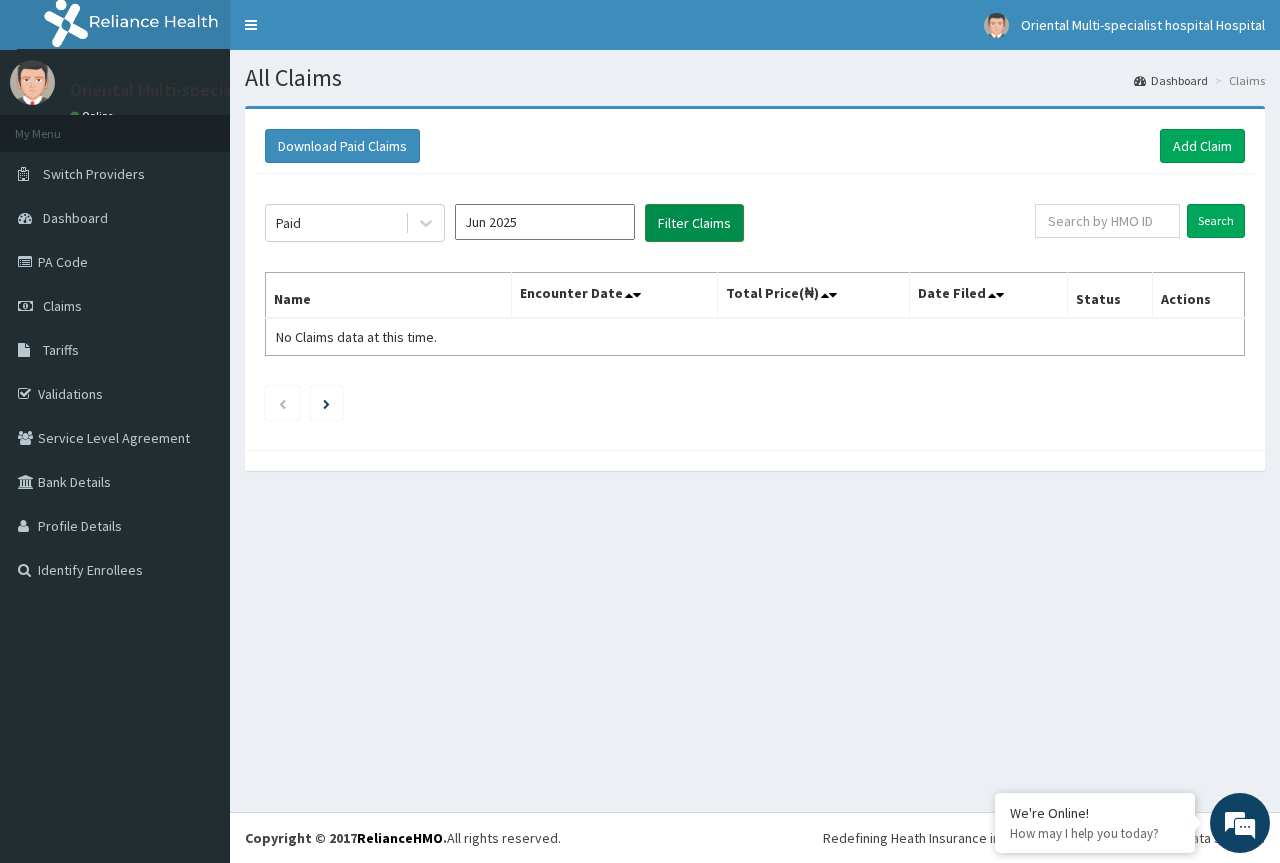 drag, startPoint x: 676, startPoint y: 215, endPoint x: 691, endPoint y: 219, distance: 15.524175 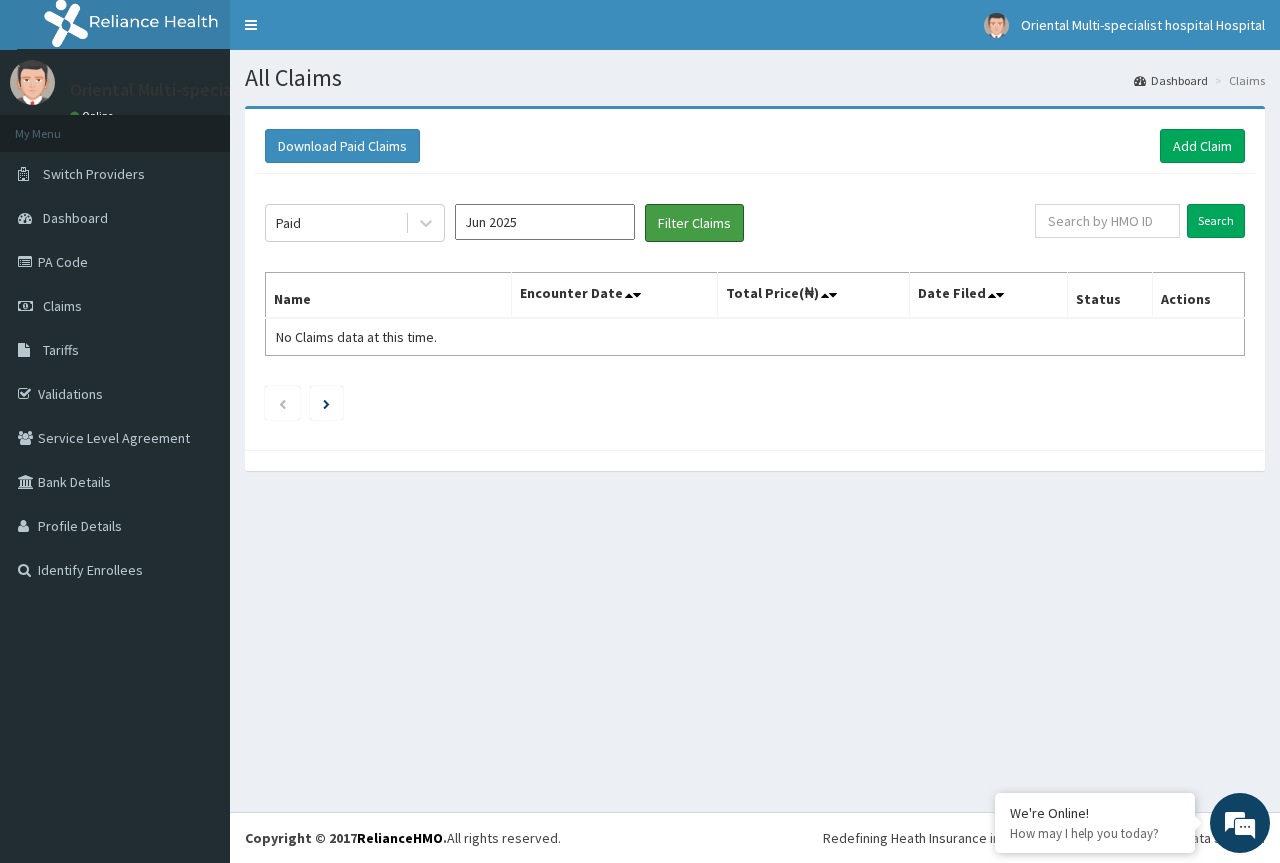 scroll, scrollTop: 0, scrollLeft: 0, axis: both 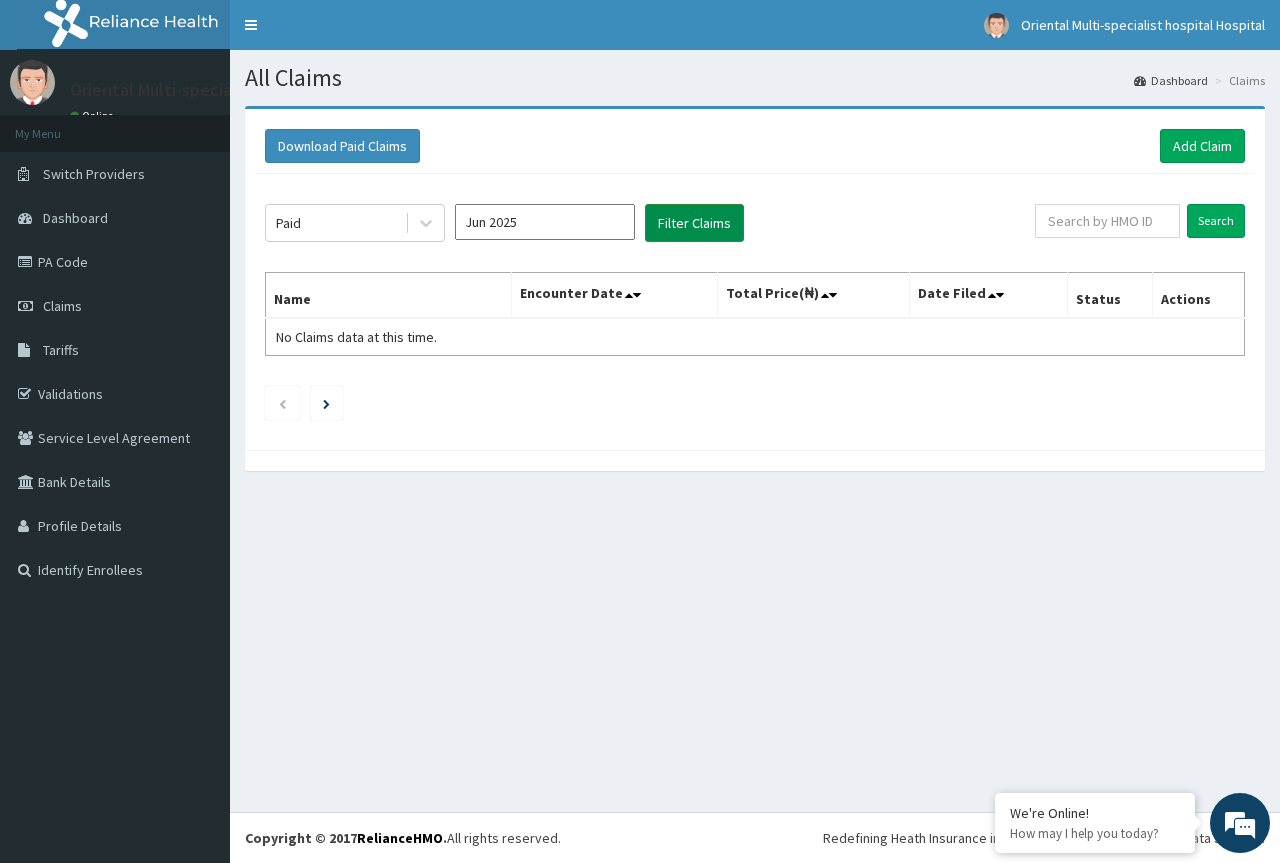 click on "Filter Claims" at bounding box center [694, 223] 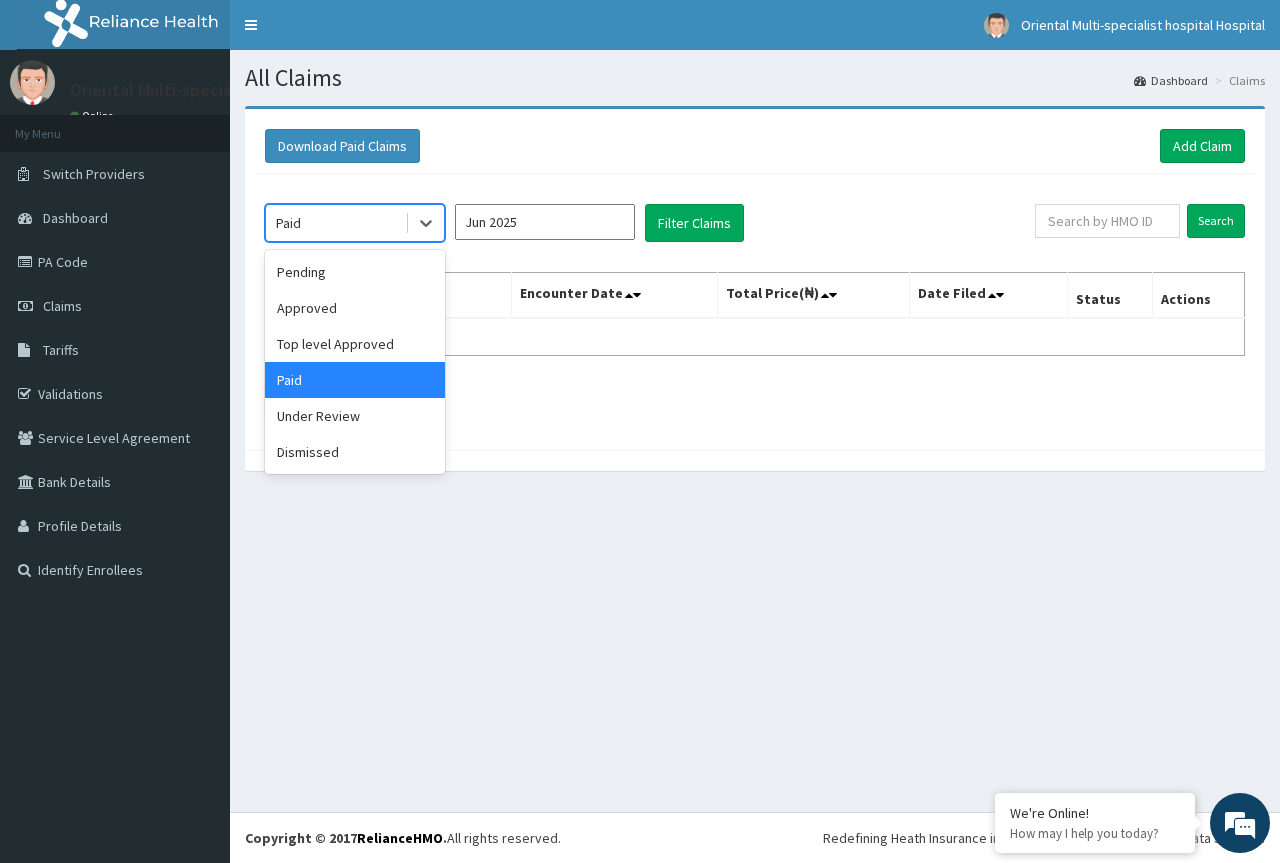 click on "Paid" at bounding box center [335, 223] 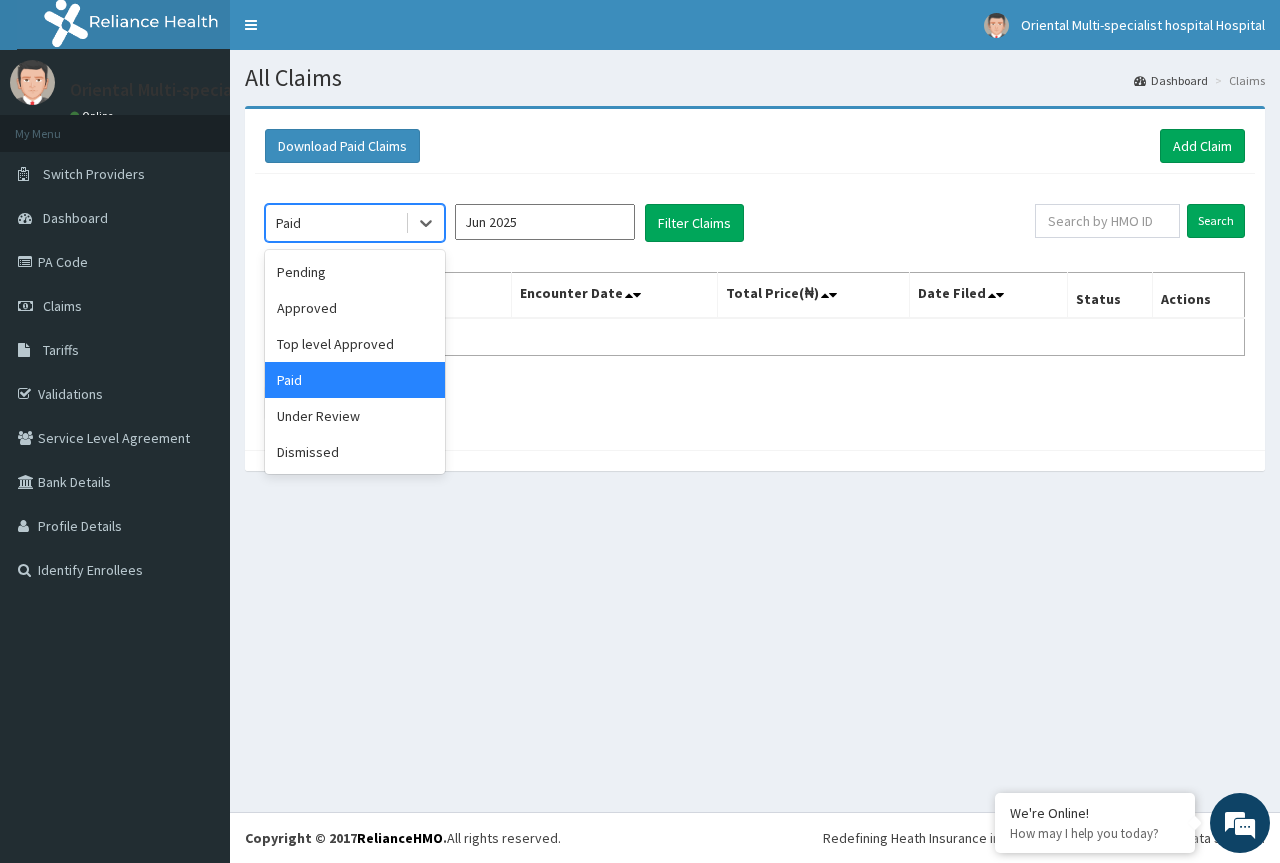 click on "Paid" at bounding box center (355, 380) 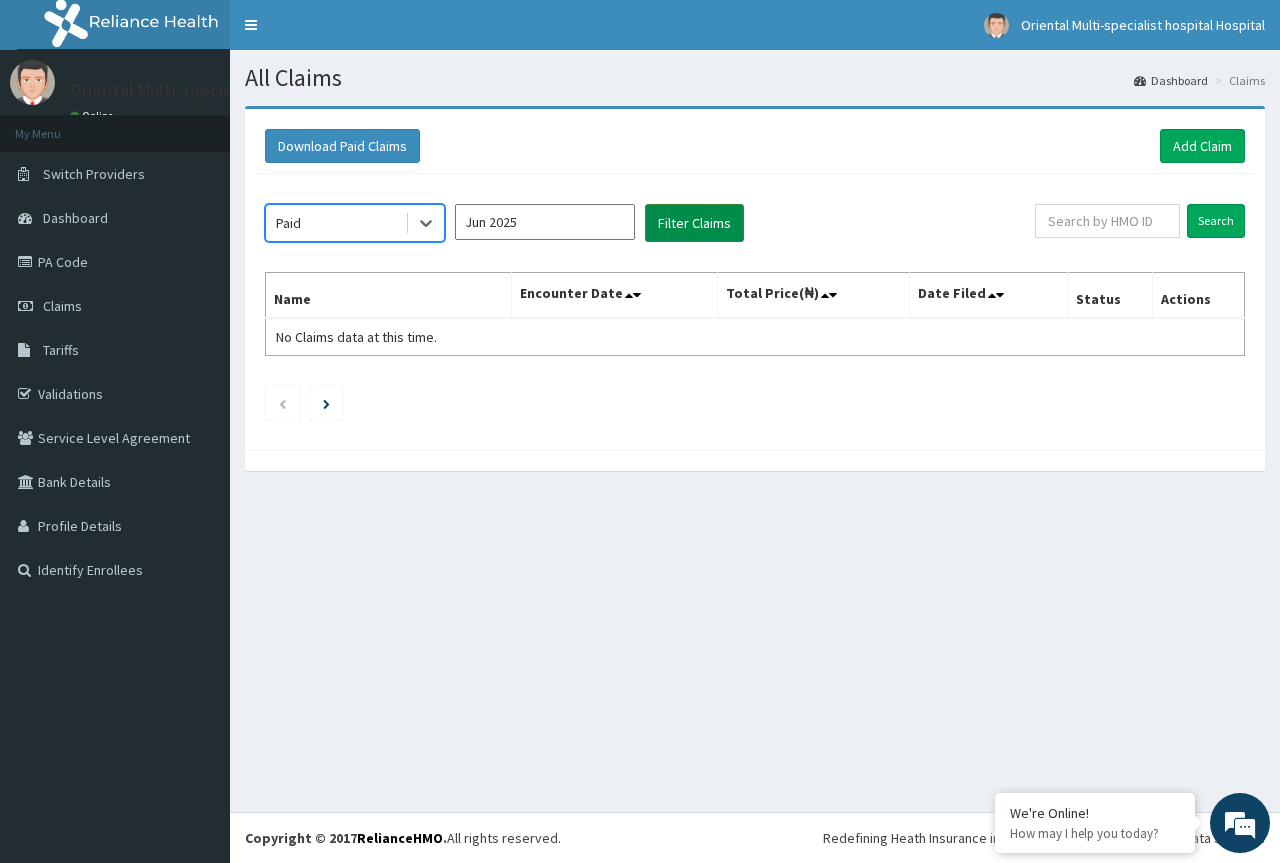 click on "Filter Claims" at bounding box center (694, 223) 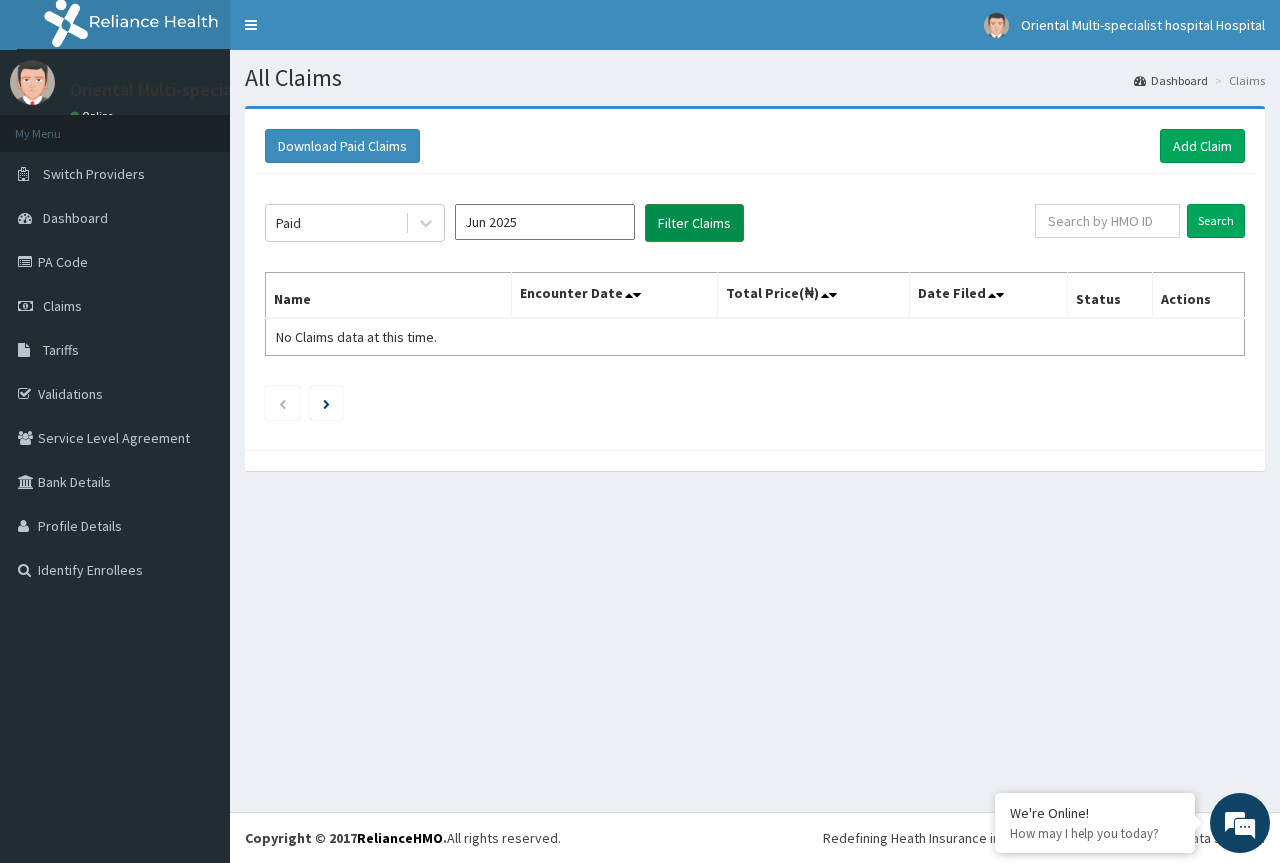 click on "Filter Claims" at bounding box center (694, 223) 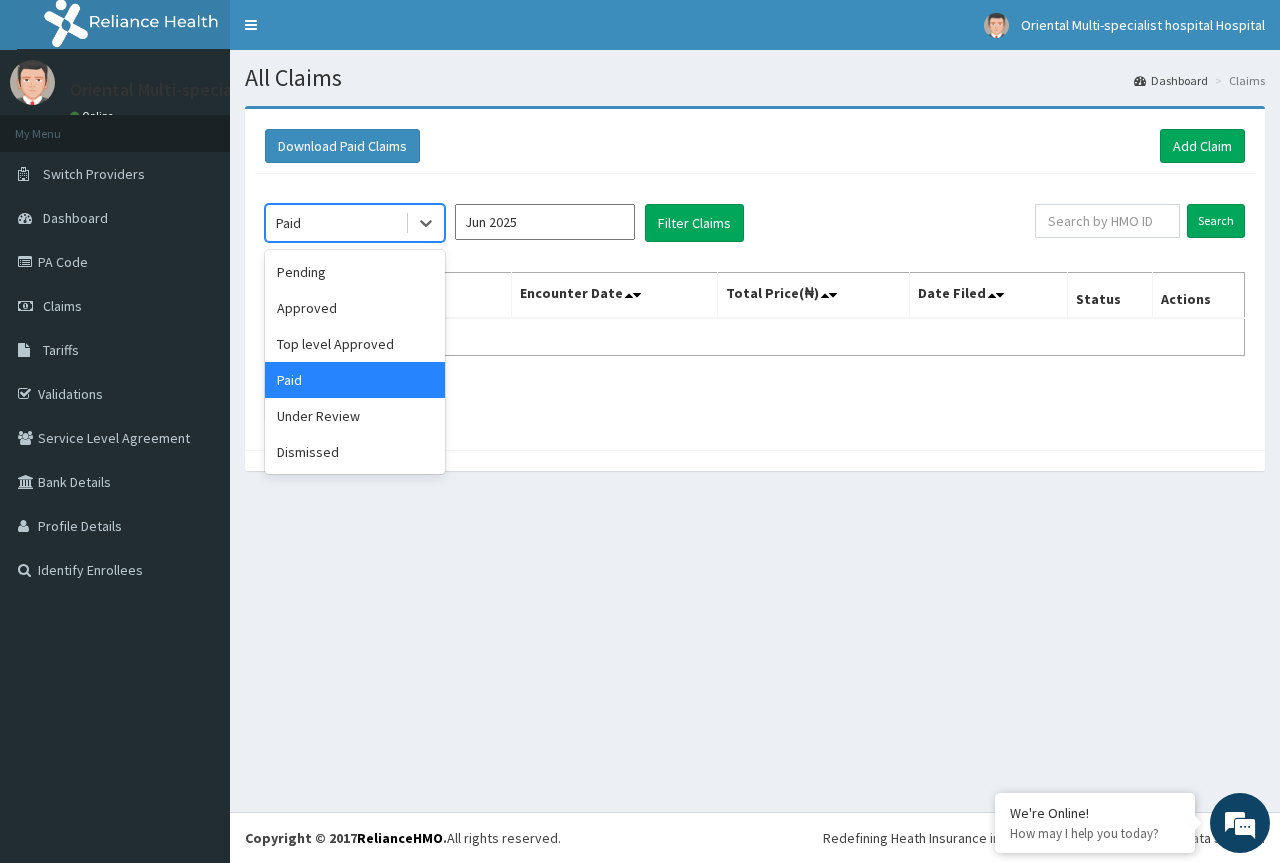 click on "Paid" at bounding box center [335, 223] 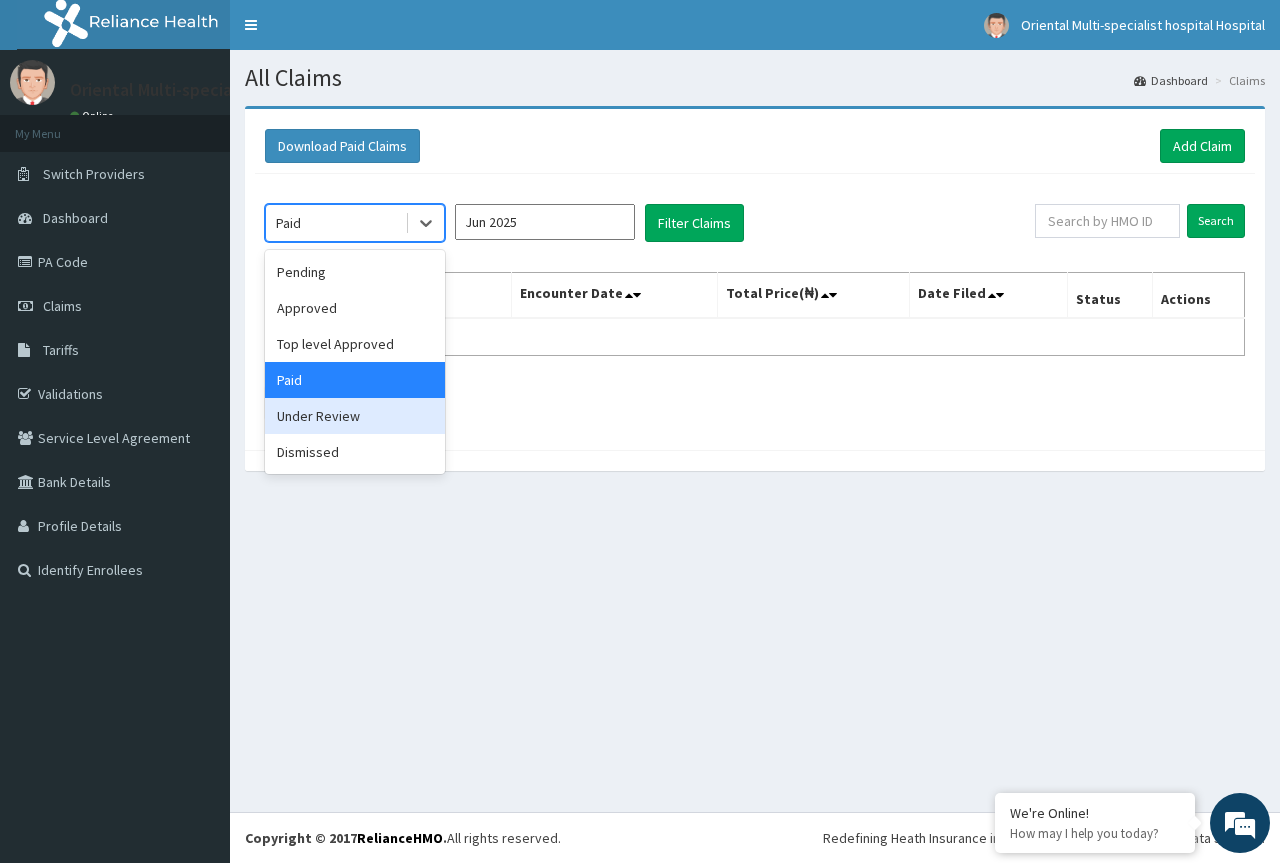 click on "Under Review" at bounding box center (355, 416) 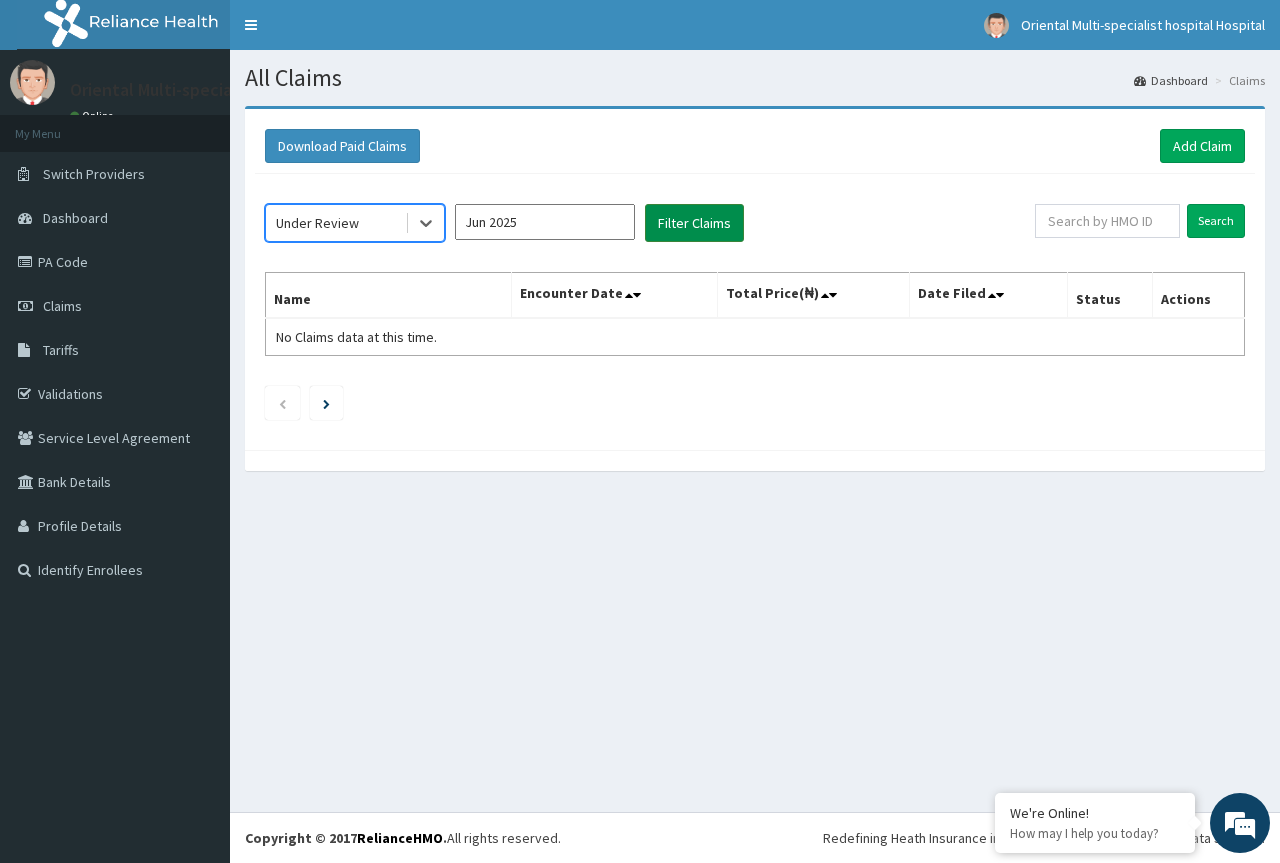 click on "Filter Claims" at bounding box center [694, 223] 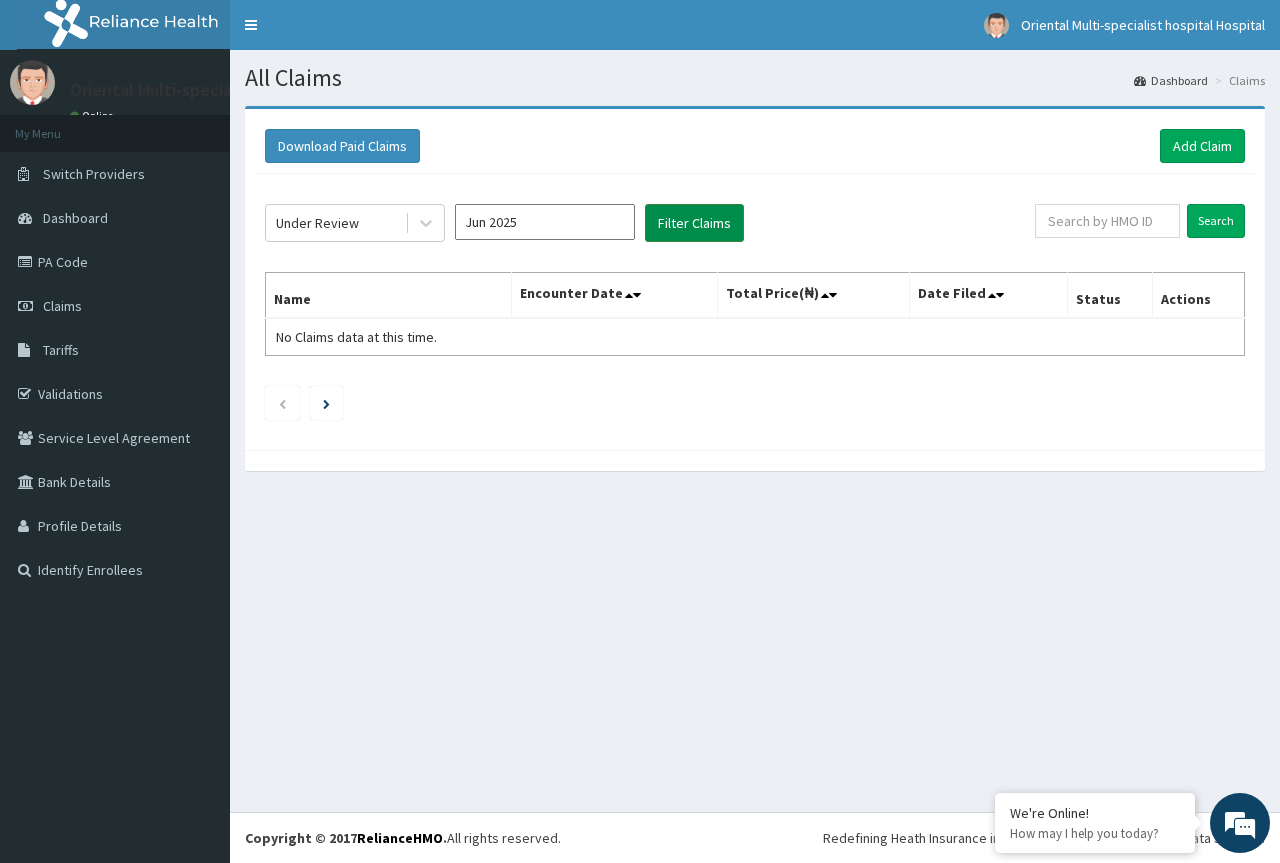 click on "Filter Claims" at bounding box center [694, 223] 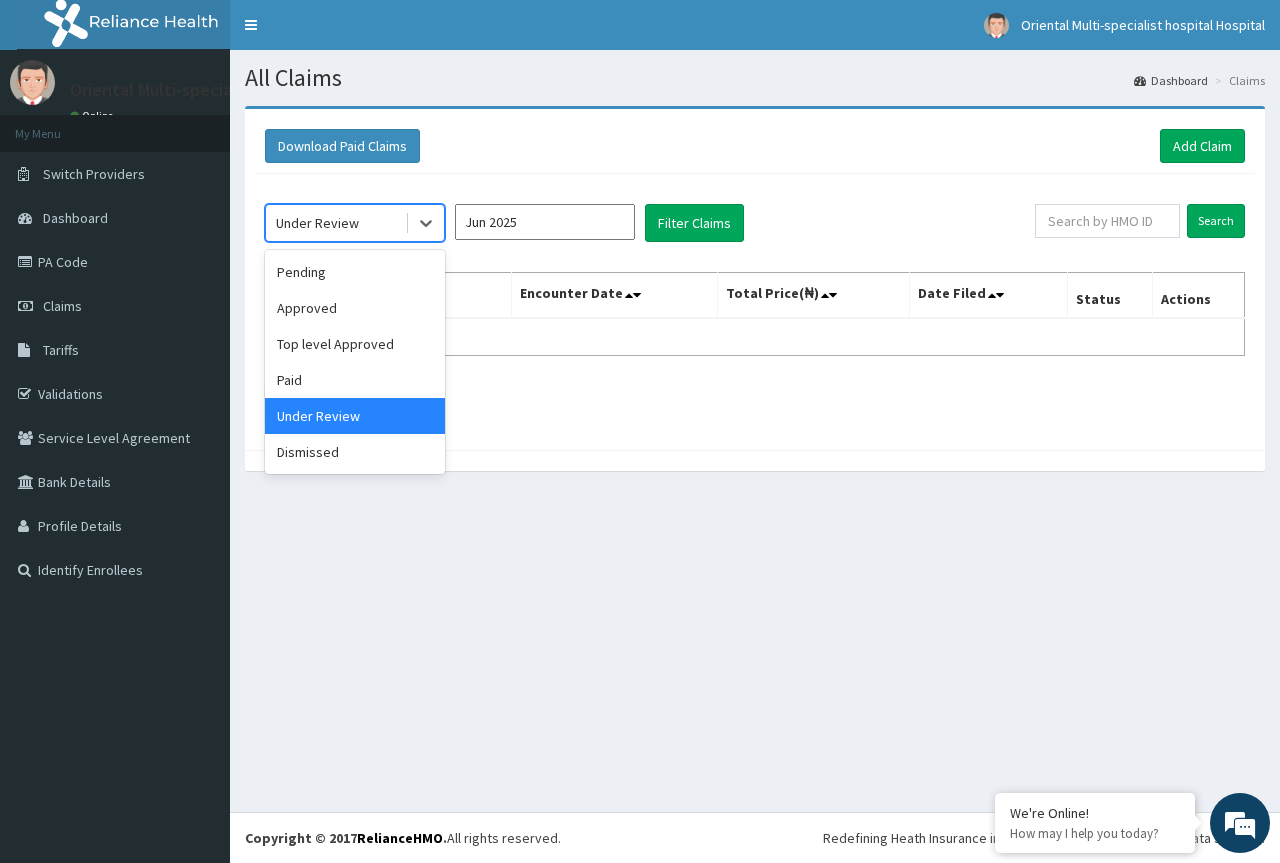 click on "Under Review" at bounding box center (317, 223) 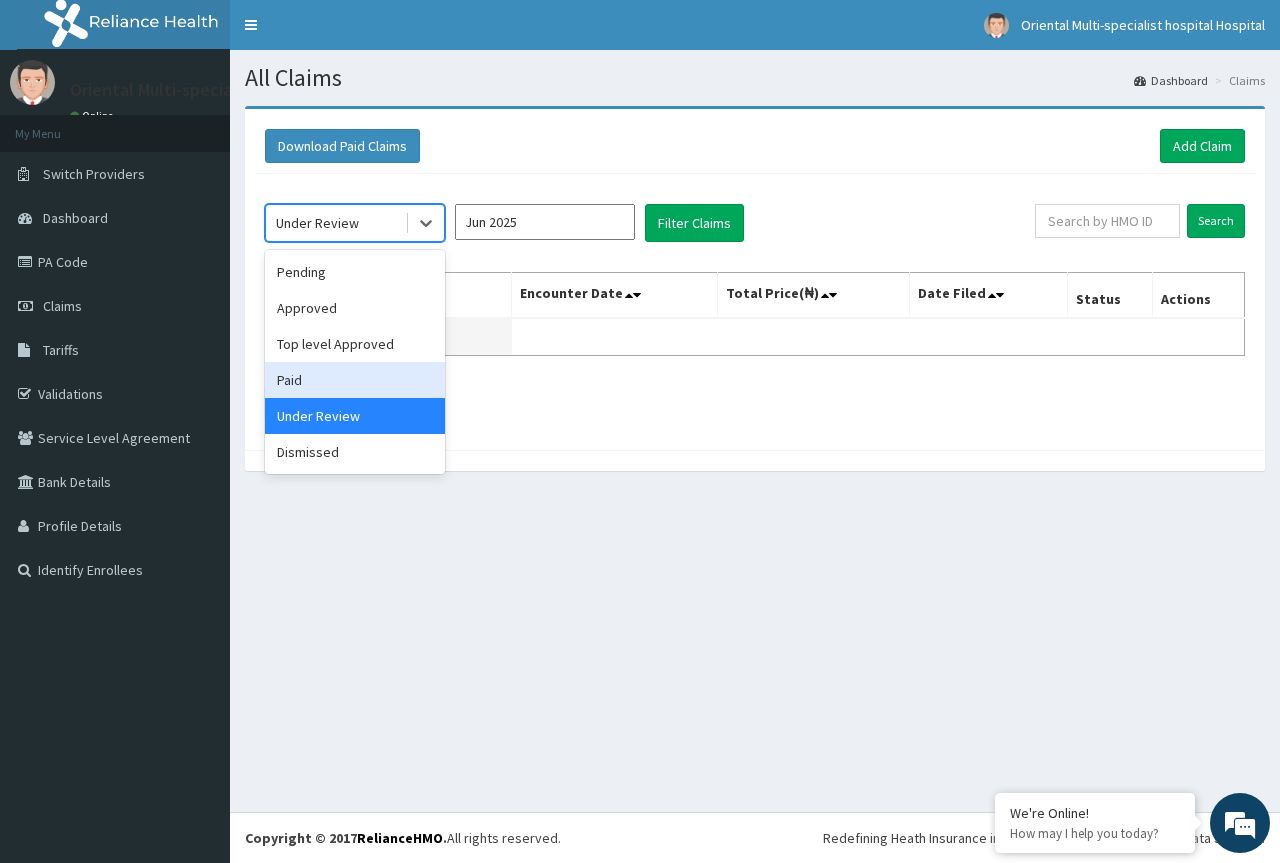 drag, startPoint x: 320, startPoint y: 374, endPoint x: 402, endPoint y: 333, distance: 91.67879 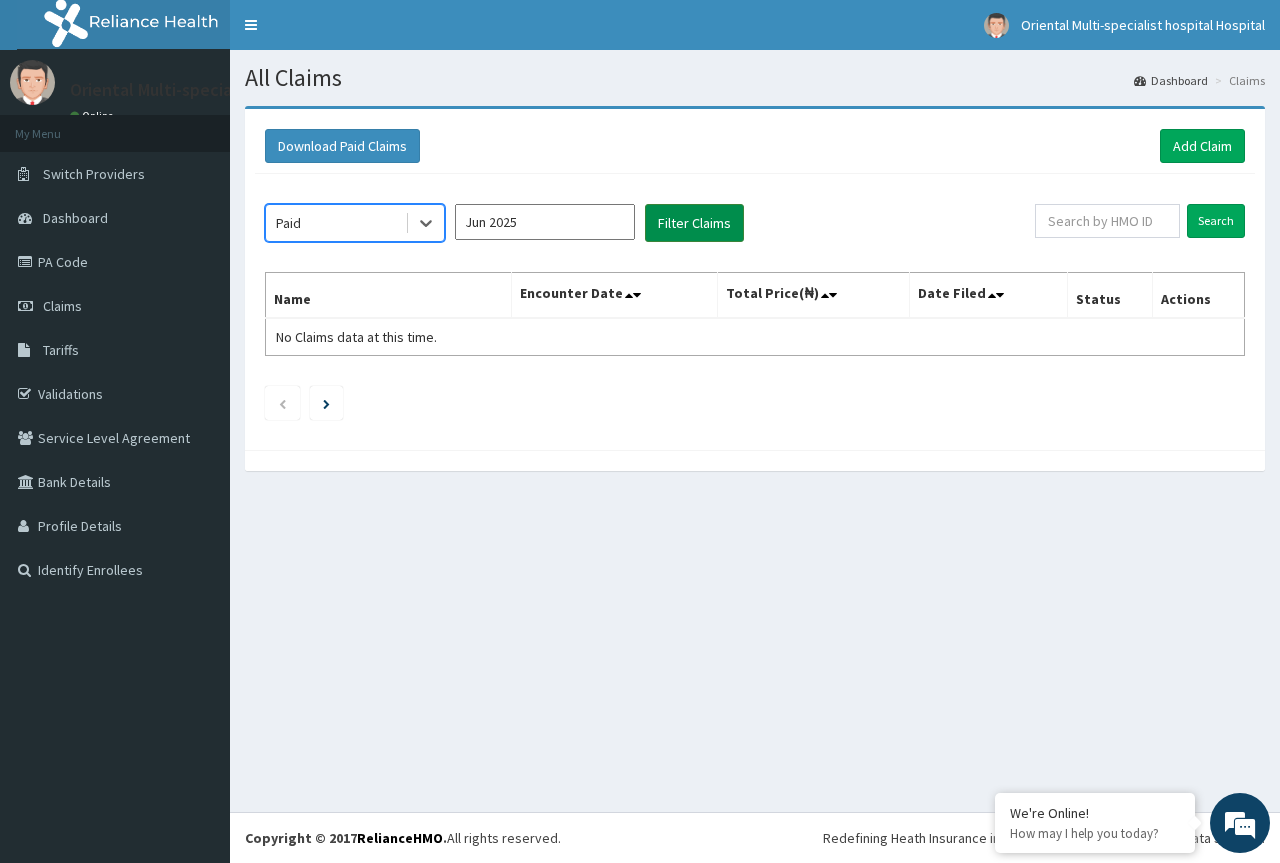 click on "Filter Claims" at bounding box center (694, 223) 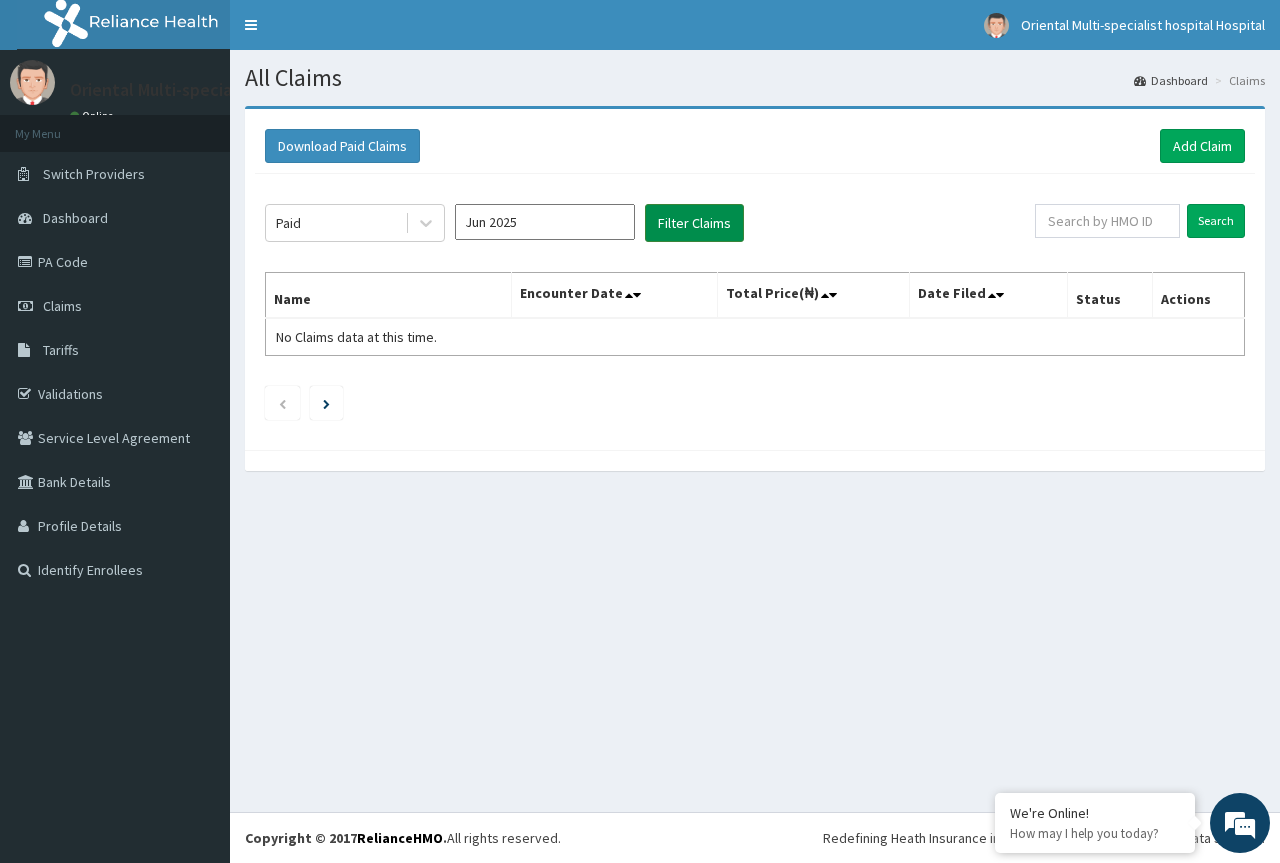 click on "Filter Claims" at bounding box center [694, 223] 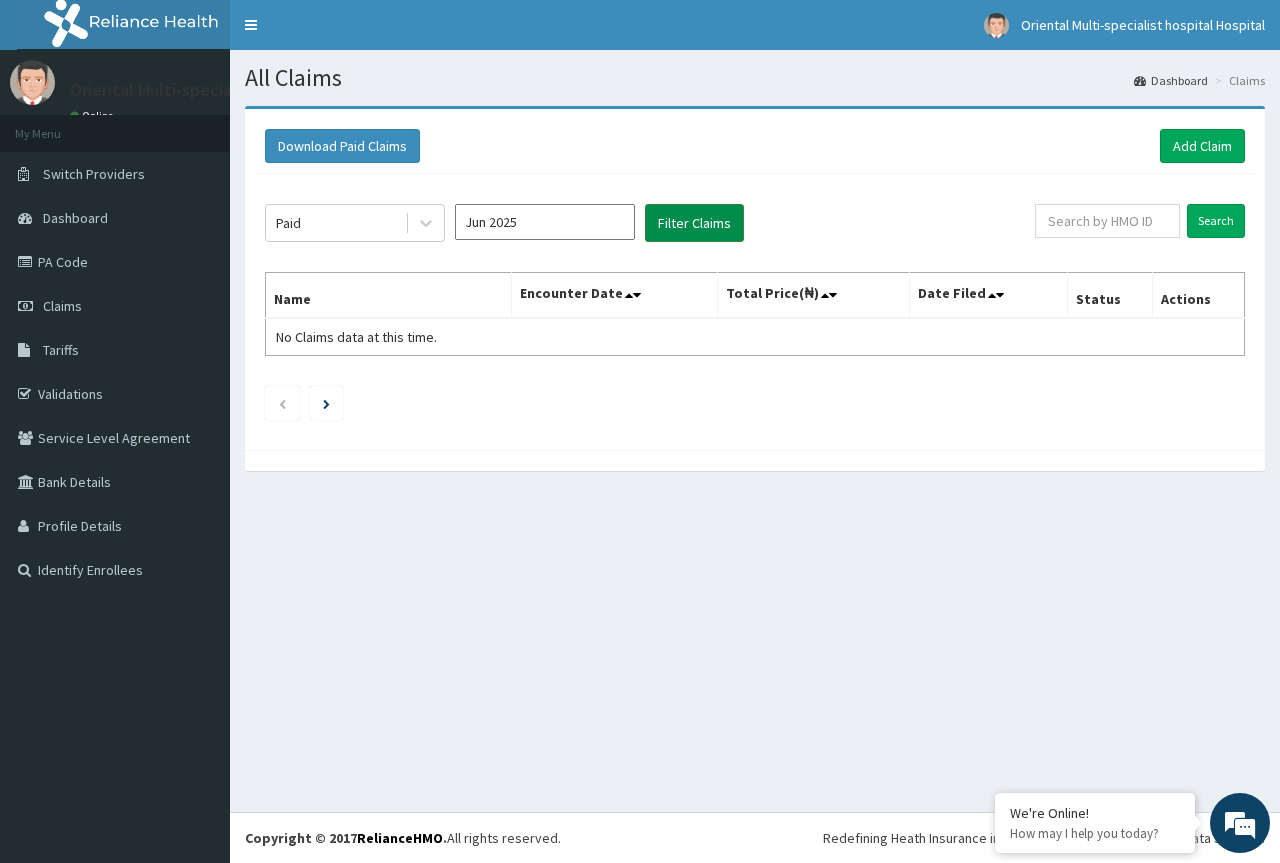 click on "Filter Claims" at bounding box center (694, 223) 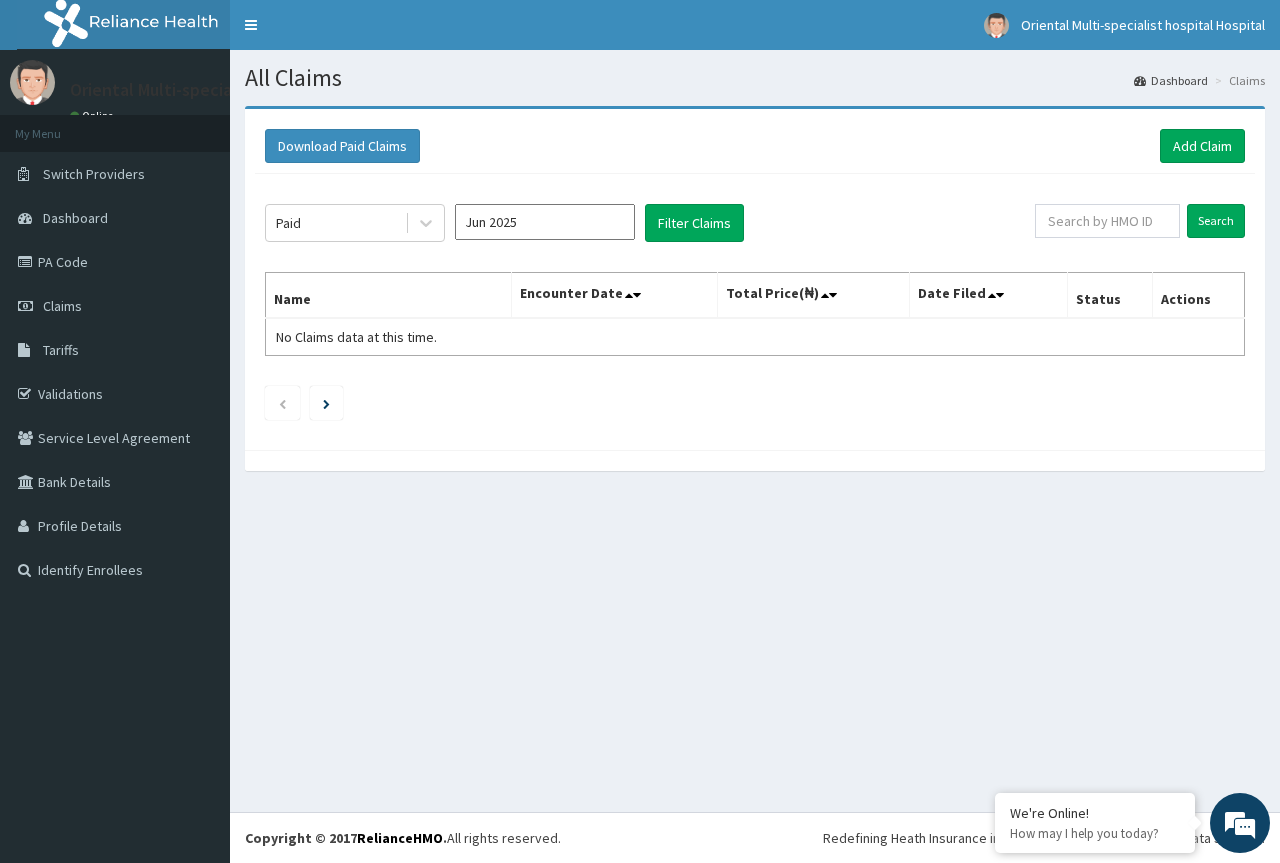 click on "Download Paid Claims Add Claim" at bounding box center [755, 146] 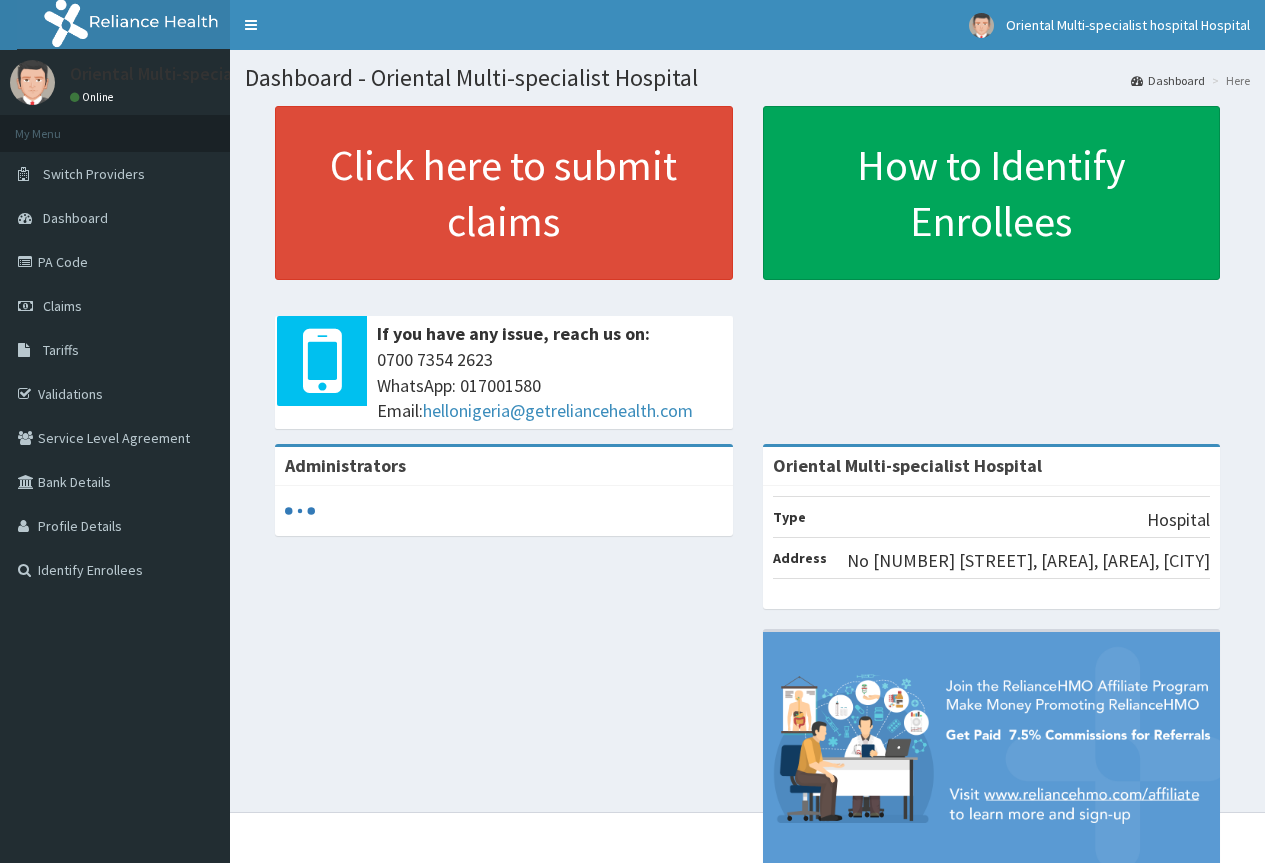scroll, scrollTop: 0, scrollLeft: 0, axis: both 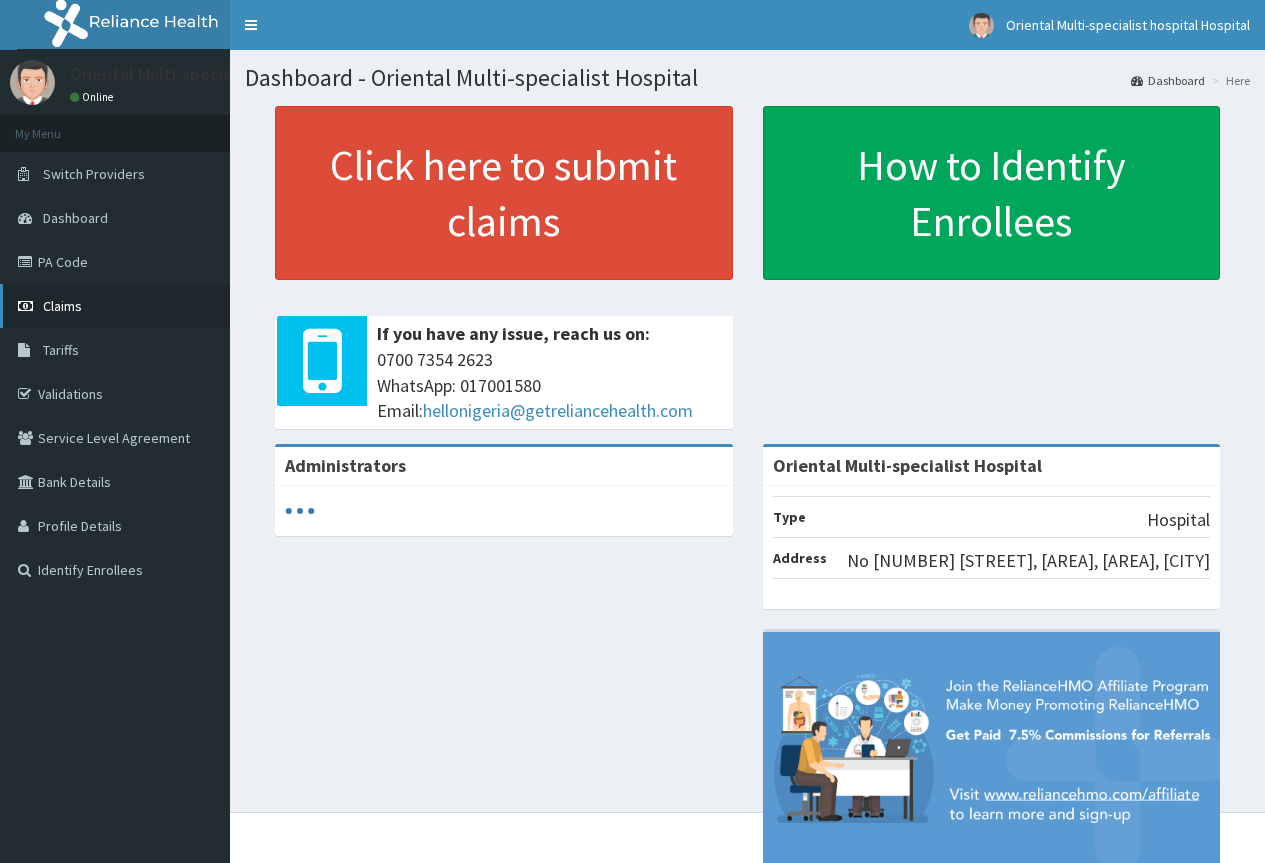 click on "Claims" at bounding box center (115, 306) 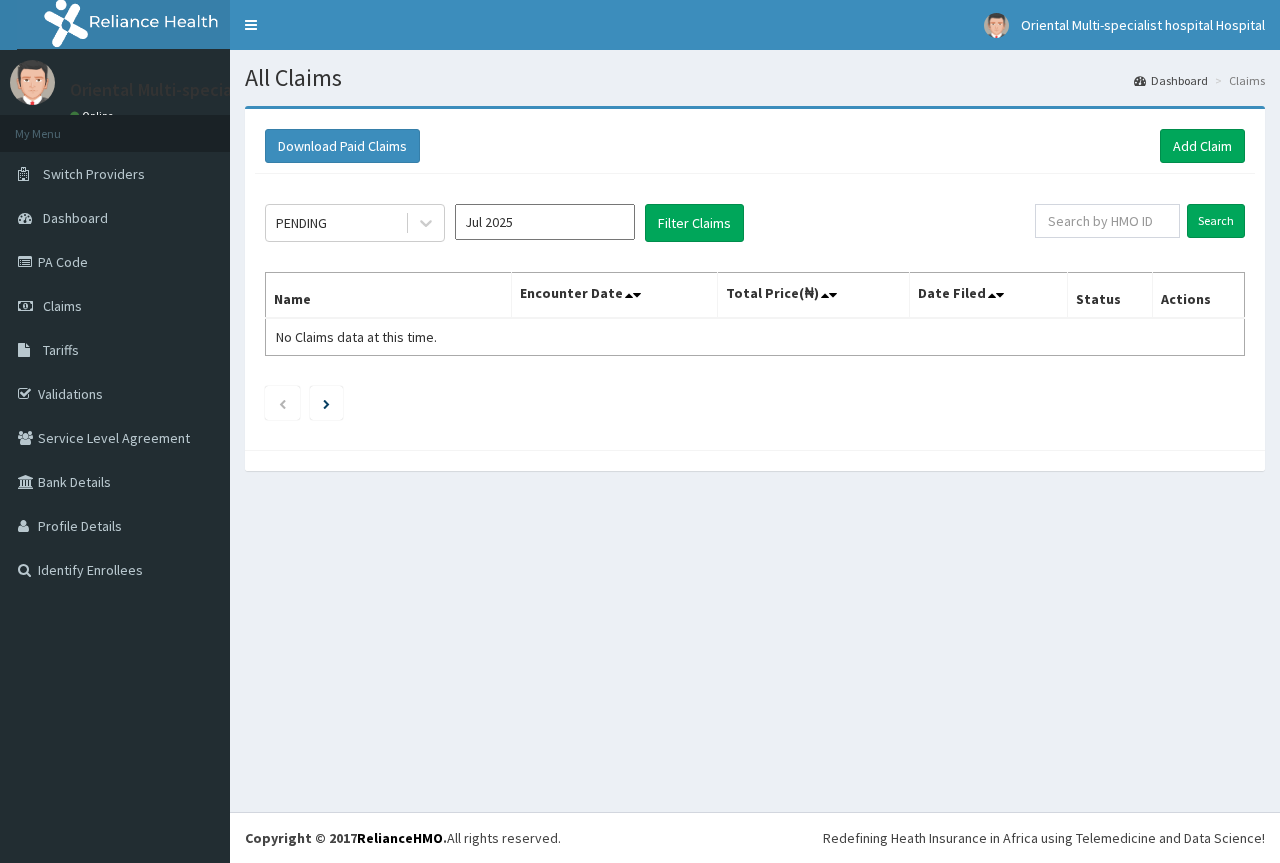 scroll, scrollTop: 0, scrollLeft: 0, axis: both 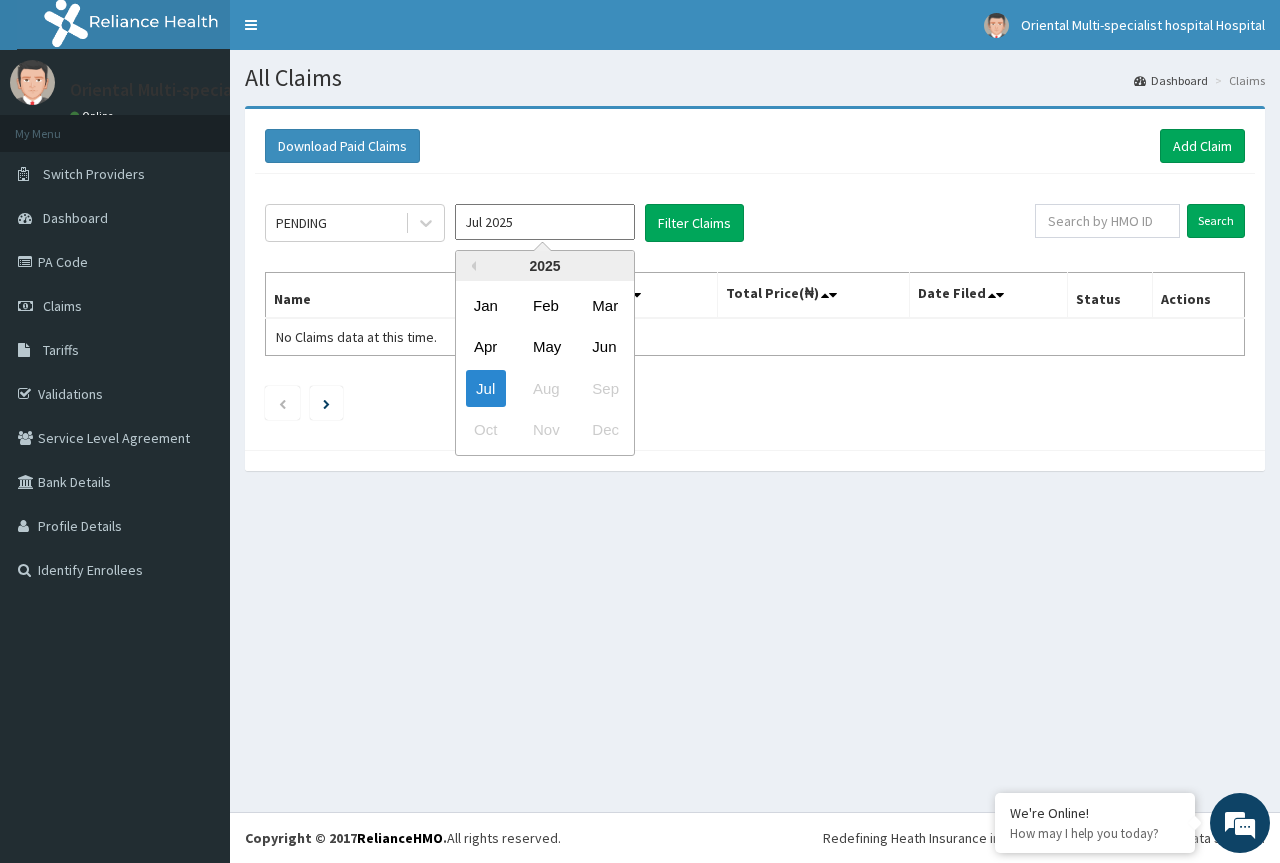click on "Jul 2025" at bounding box center [545, 222] 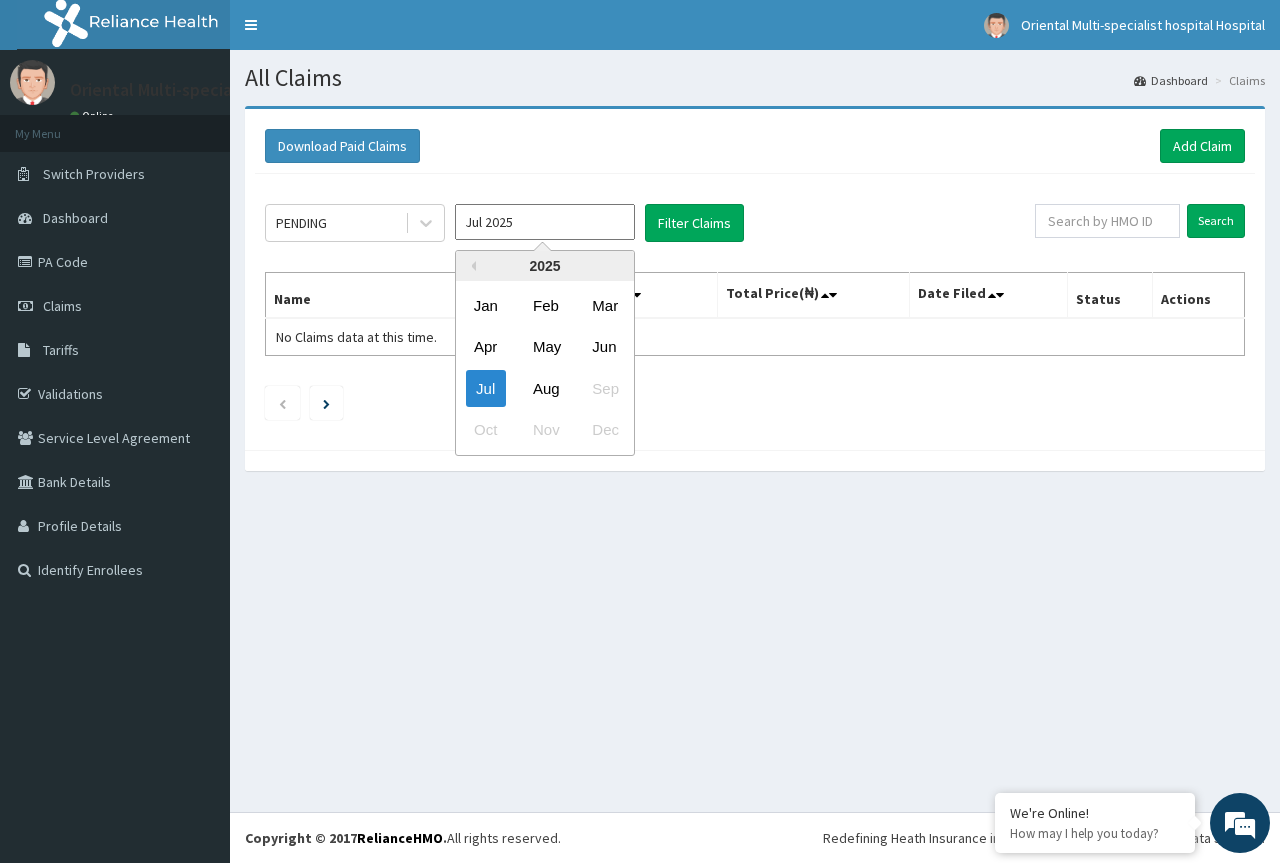 type on "Jun 2025" 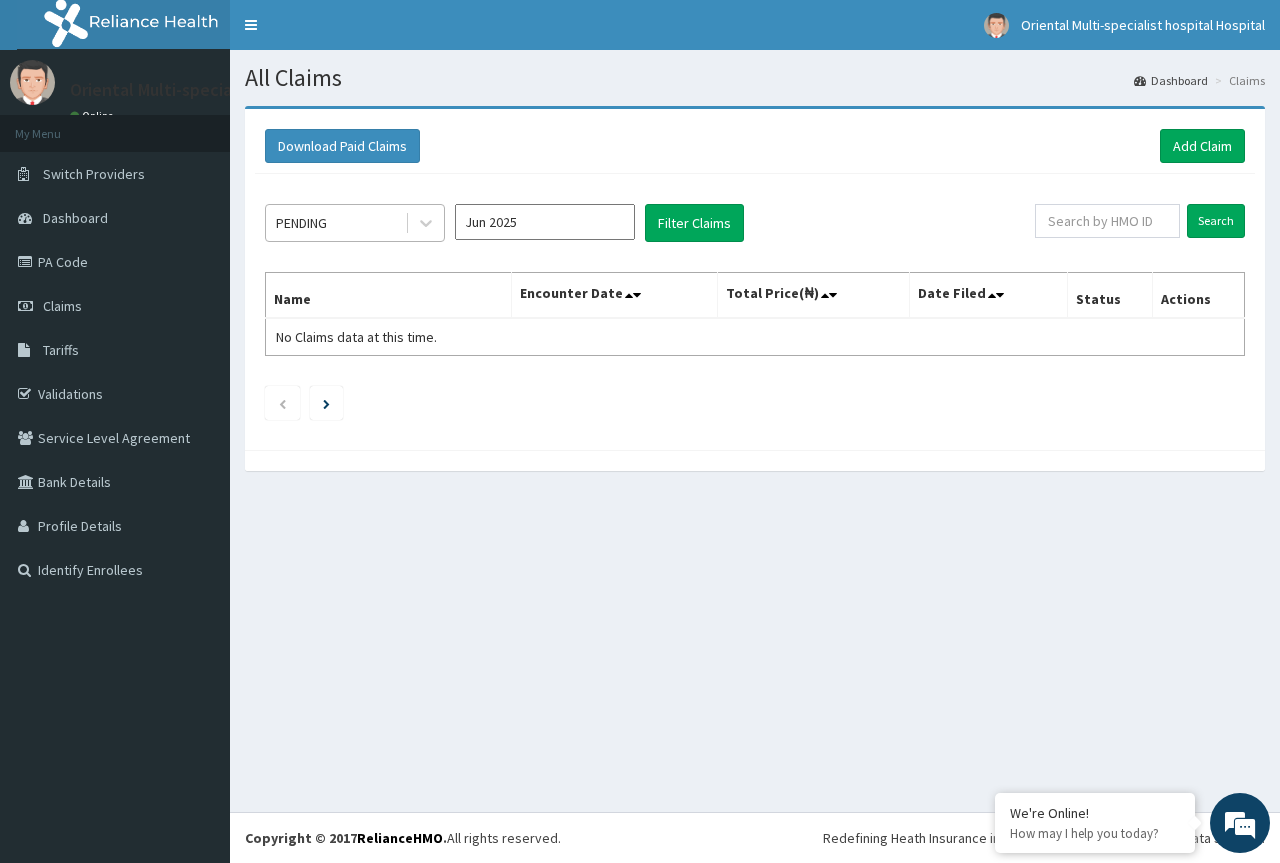 click on "PENDING" at bounding box center [335, 223] 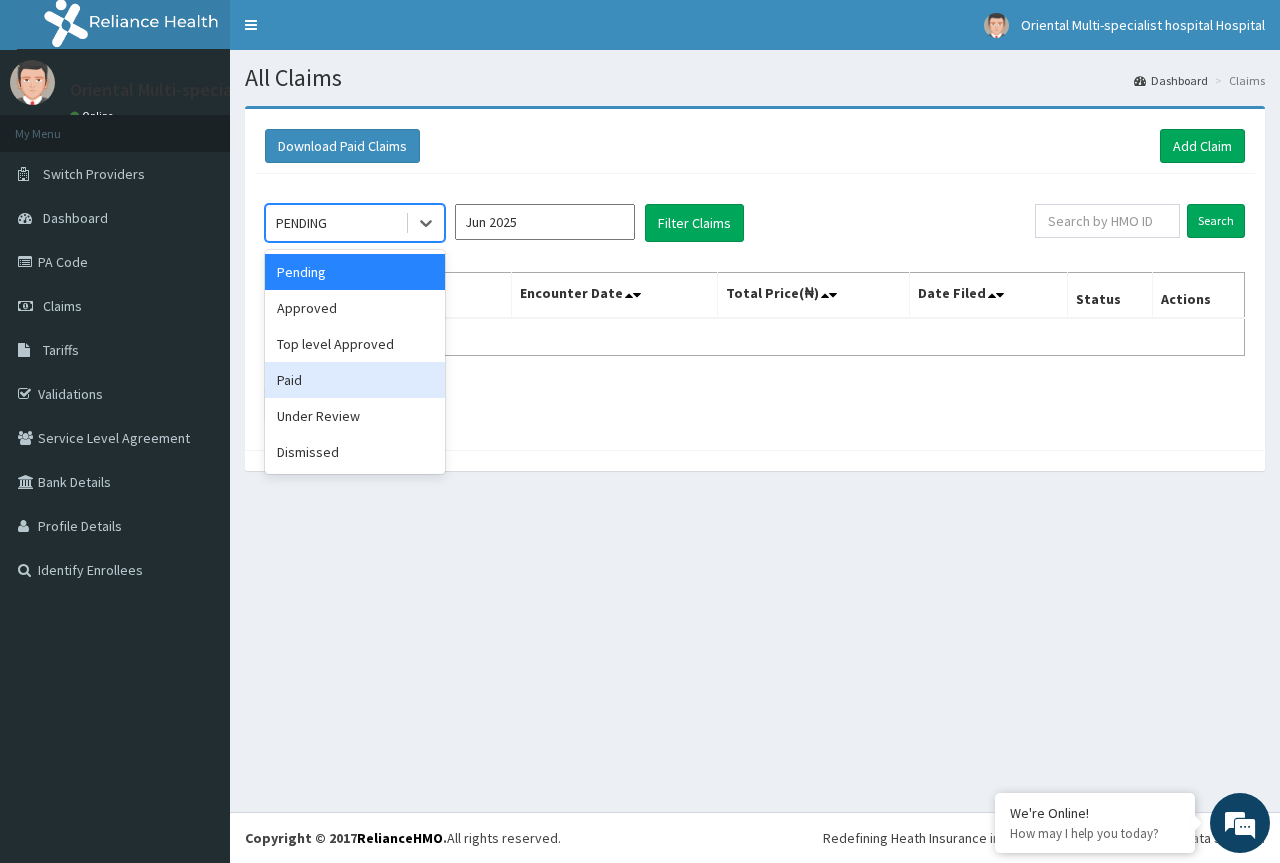 click on "Paid" at bounding box center (355, 380) 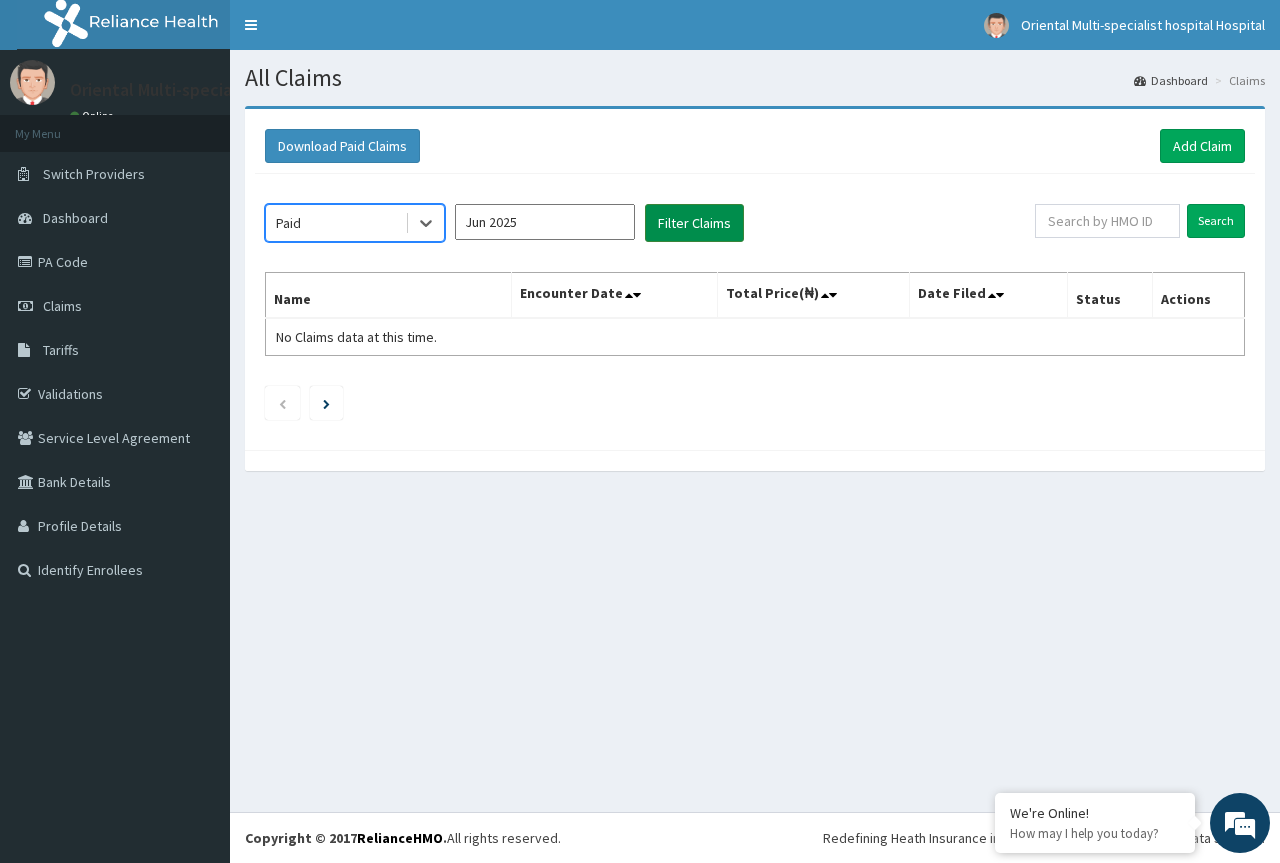 click on "Filter Claims" at bounding box center (694, 223) 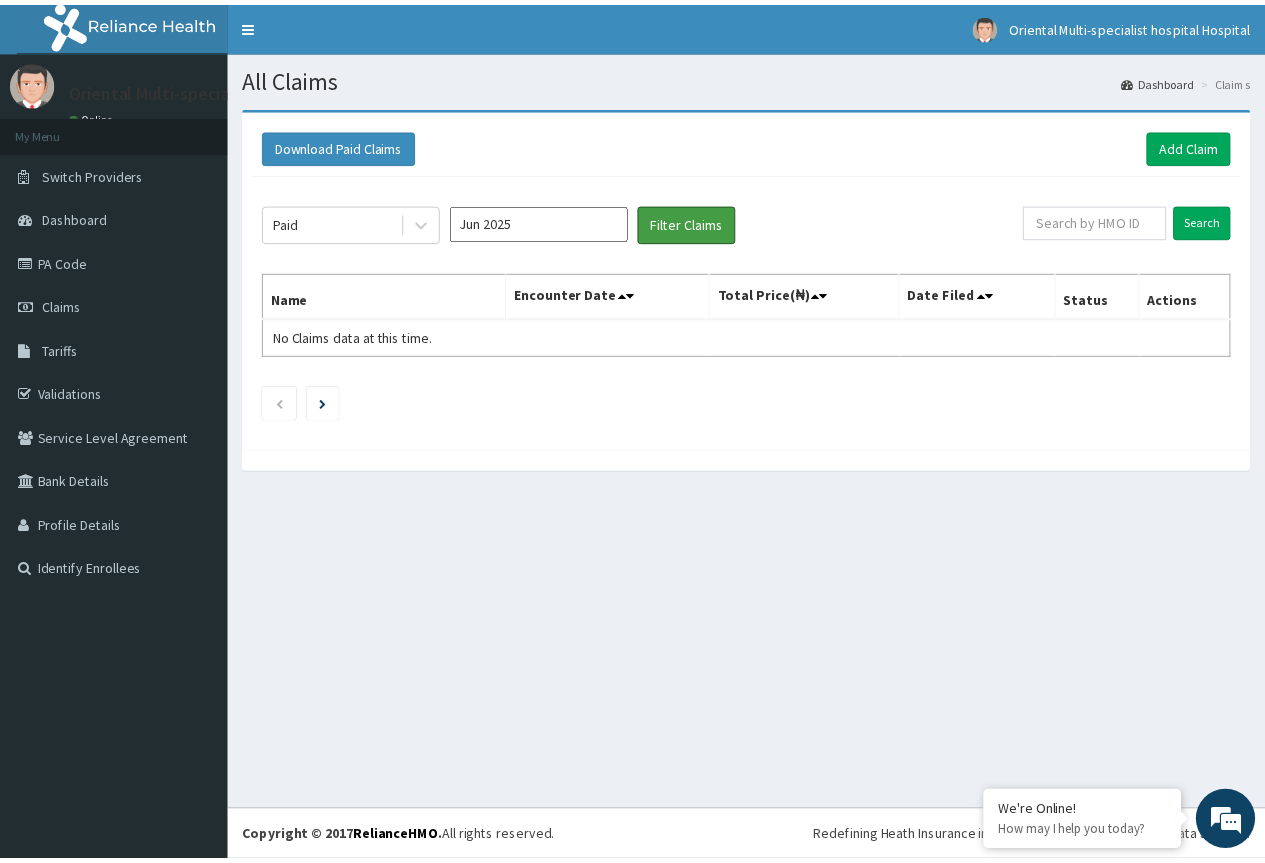 scroll, scrollTop: 0, scrollLeft: 0, axis: both 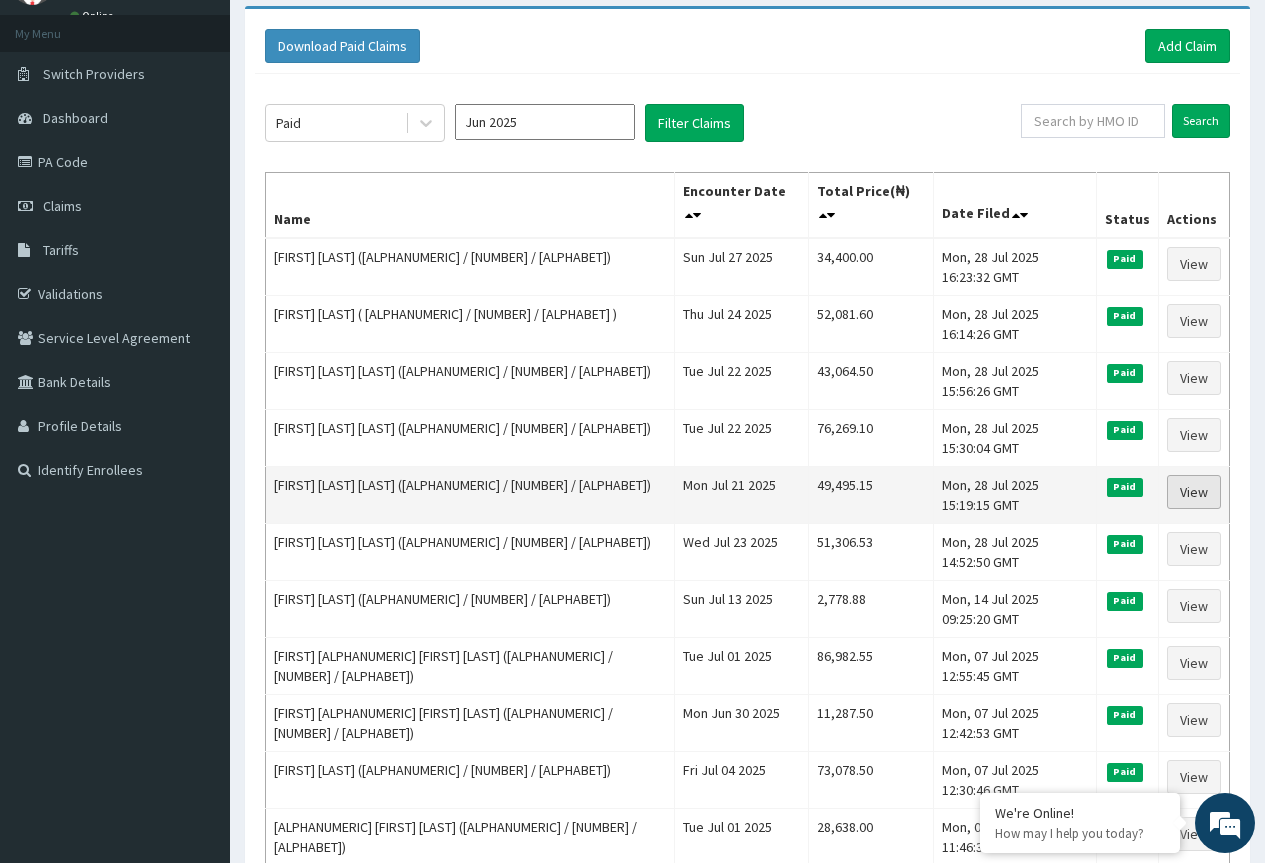 click on "View" at bounding box center [1194, 492] 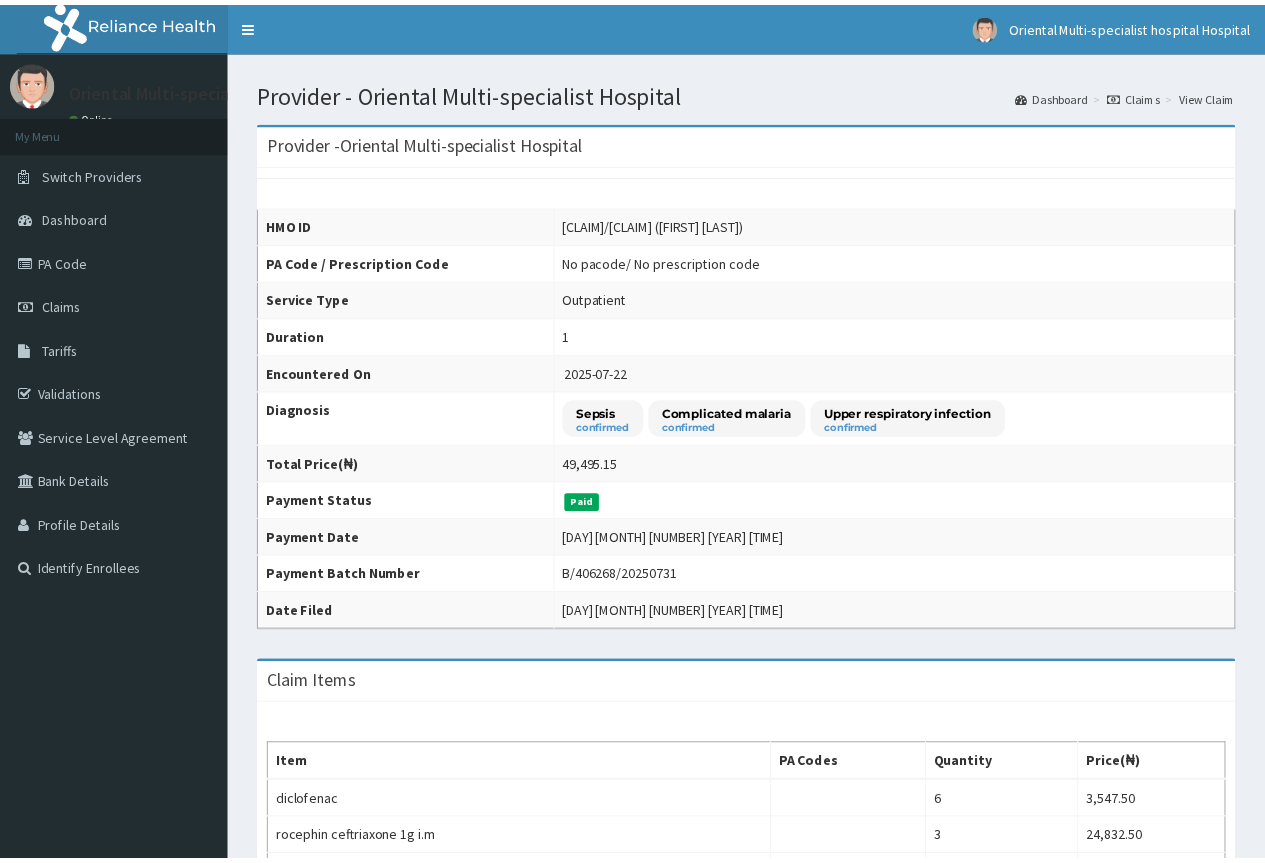 scroll, scrollTop: 0, scrollLeft: 0, axis: both 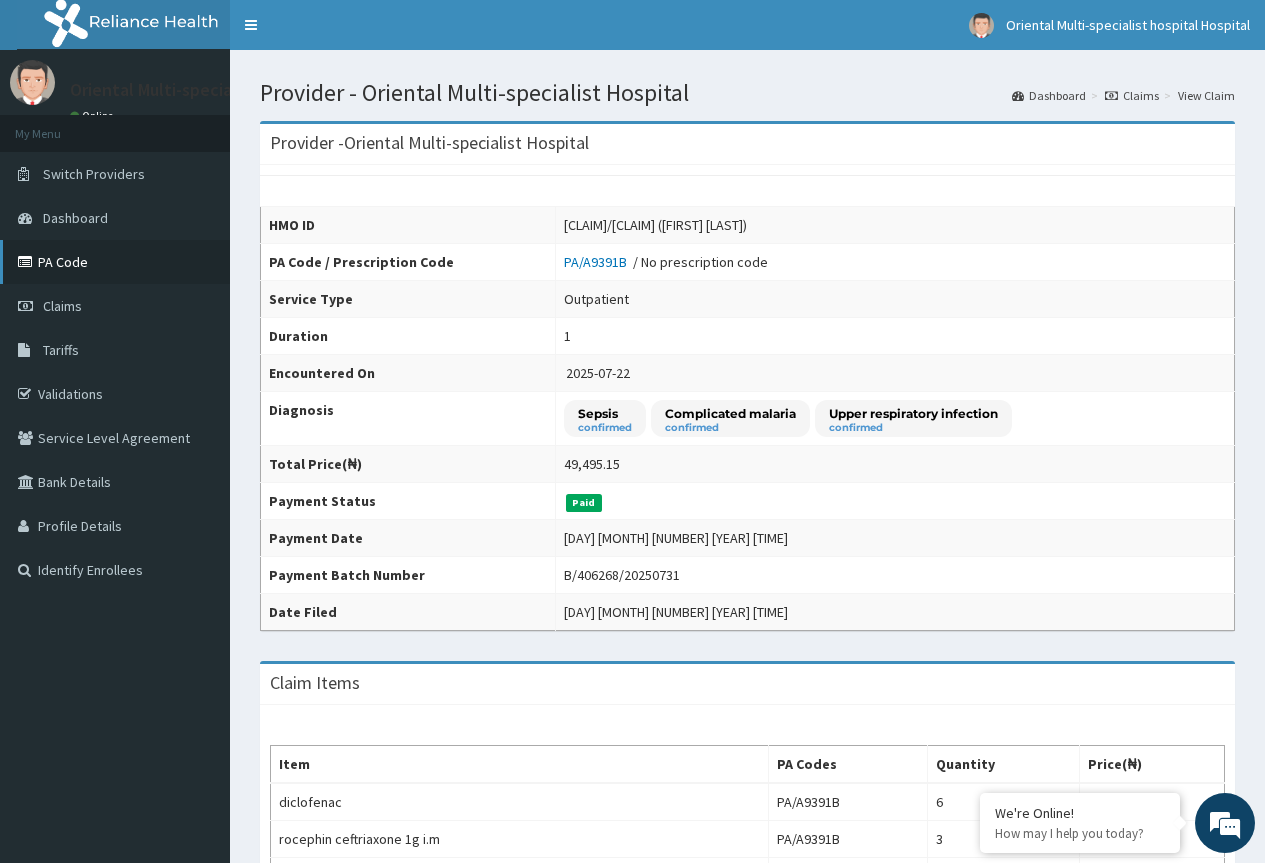 click on "PA Code" at bounding box center (115, 262) 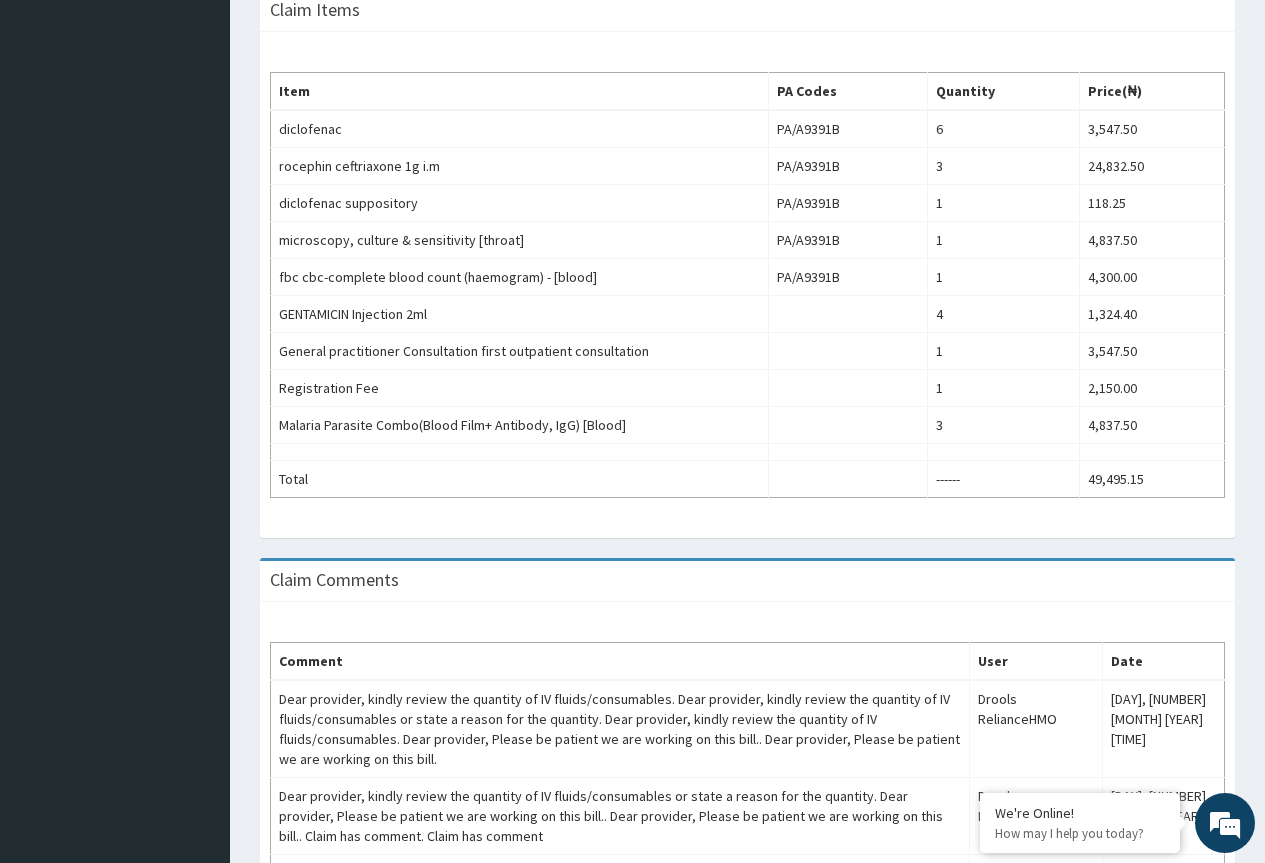 scroll, scrollTop: 1000, scrollLeft: 0, axis: vertical 